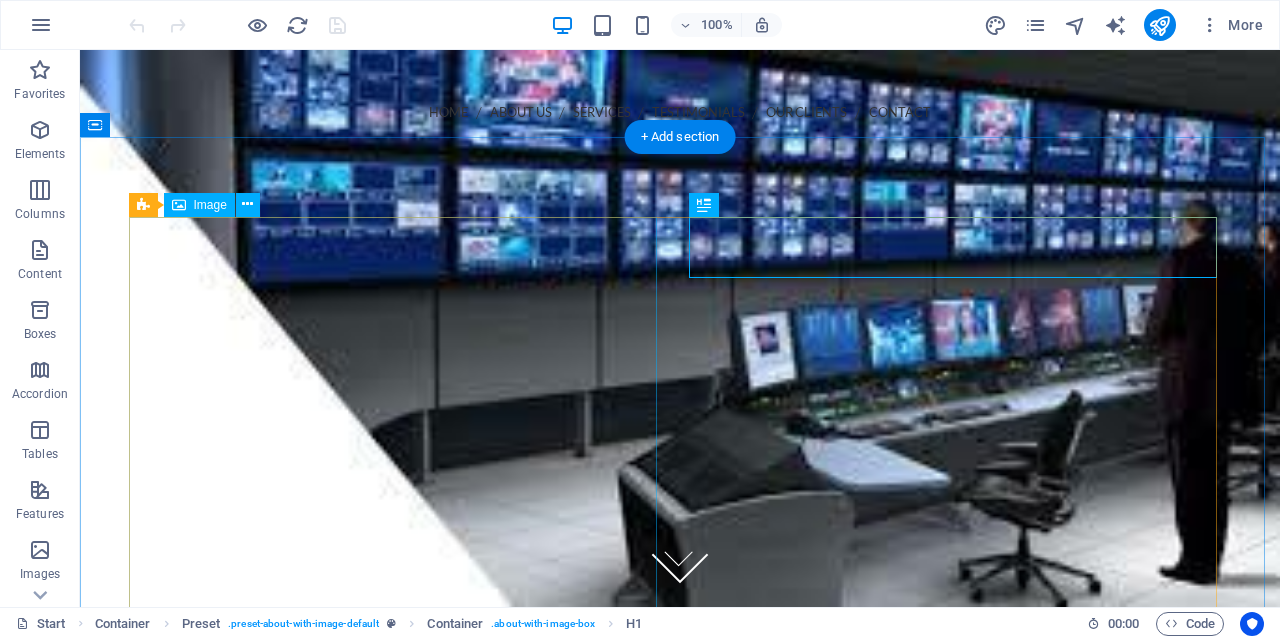 scroll, scrollTop: 590, scrollLeft: 0, axis: vertical 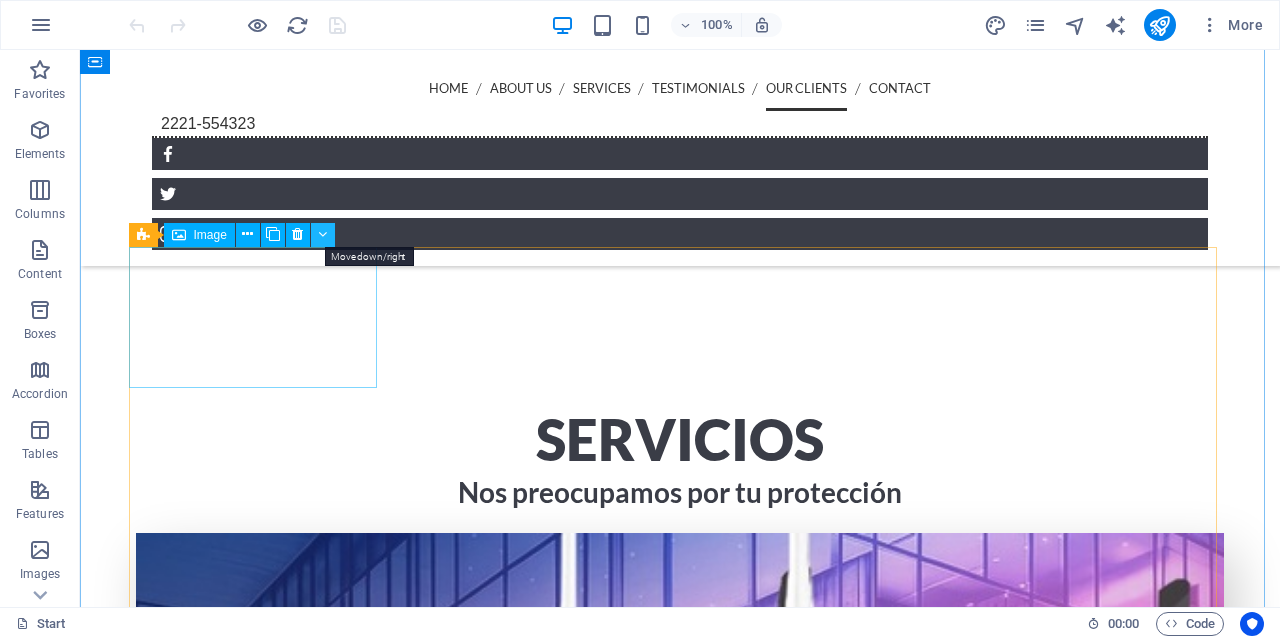 click at bounding box center [322, 234] 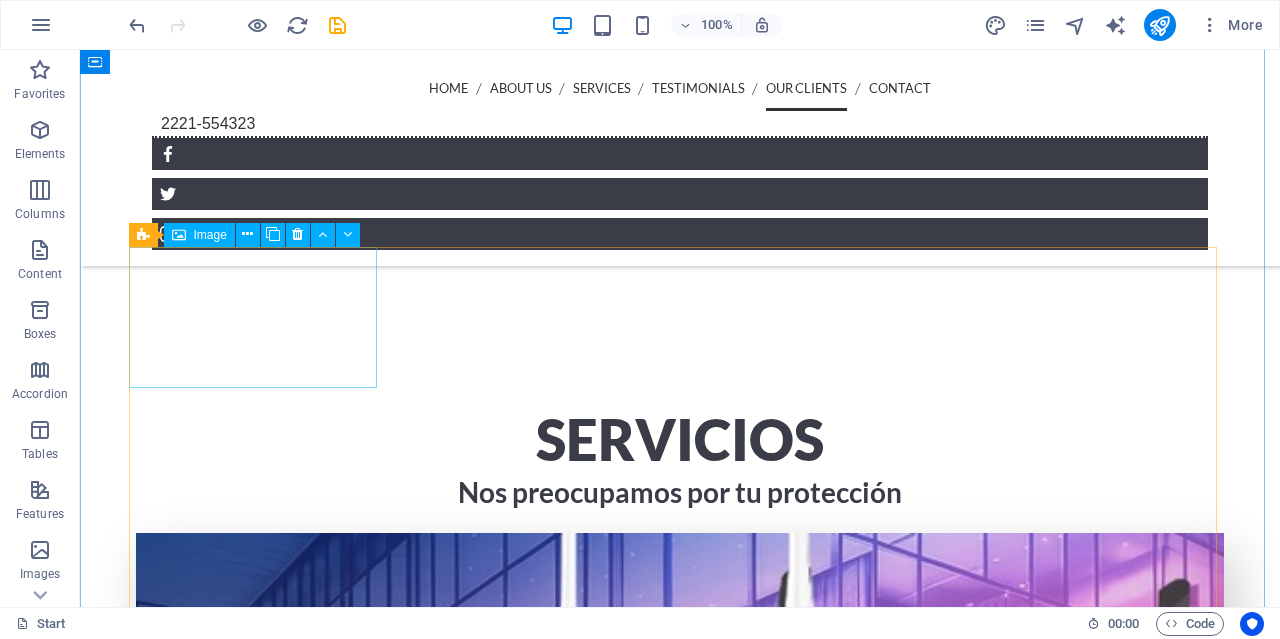 click on "Image" at bounding box center [199, 235] 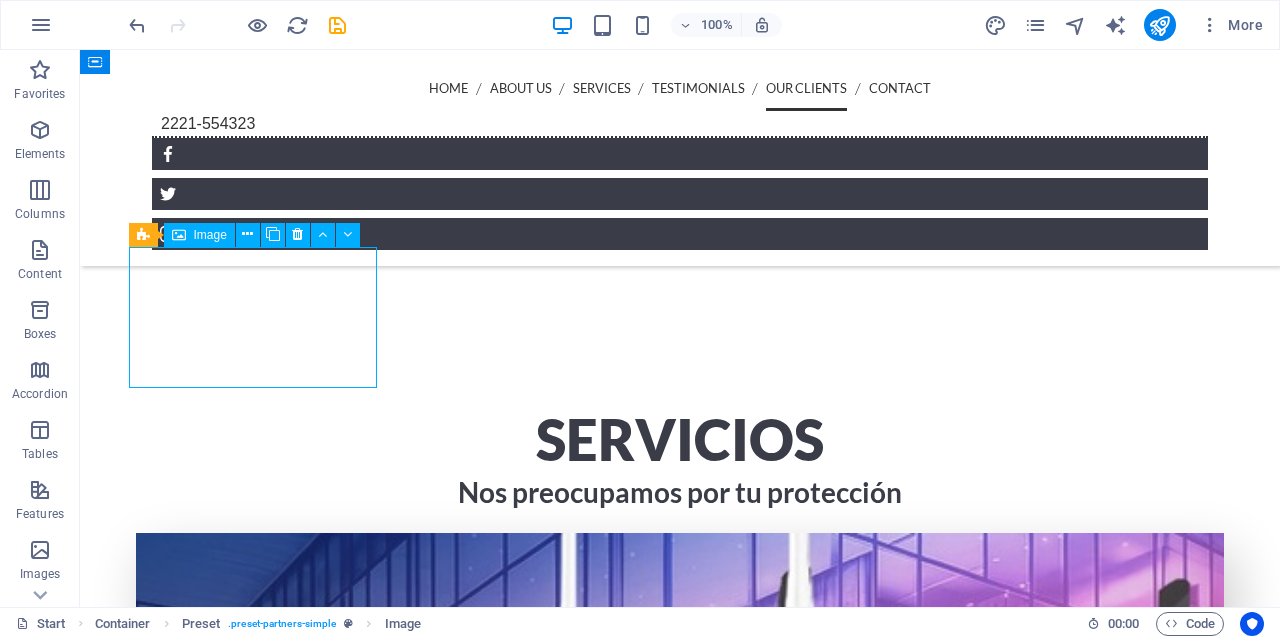 click on "Image" at bounding box center (210, 235) 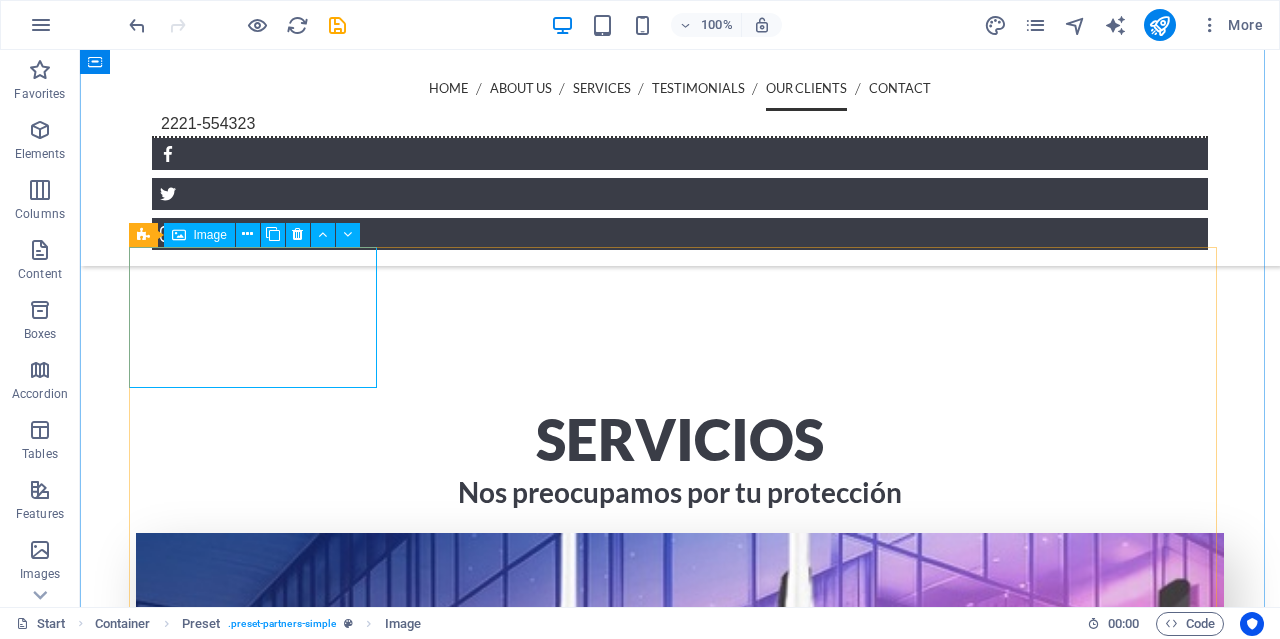 click at bounding box center [260, 8529] 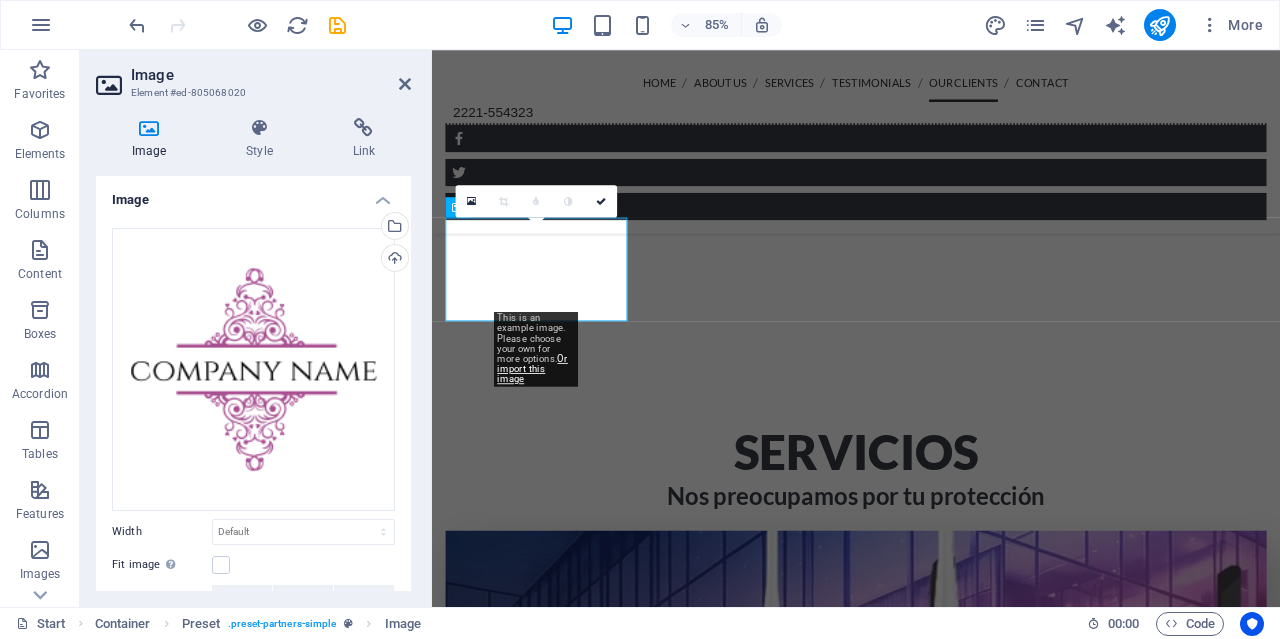 scroll, scrollTop: 4255, scrollLeft: 0, axis: vertical 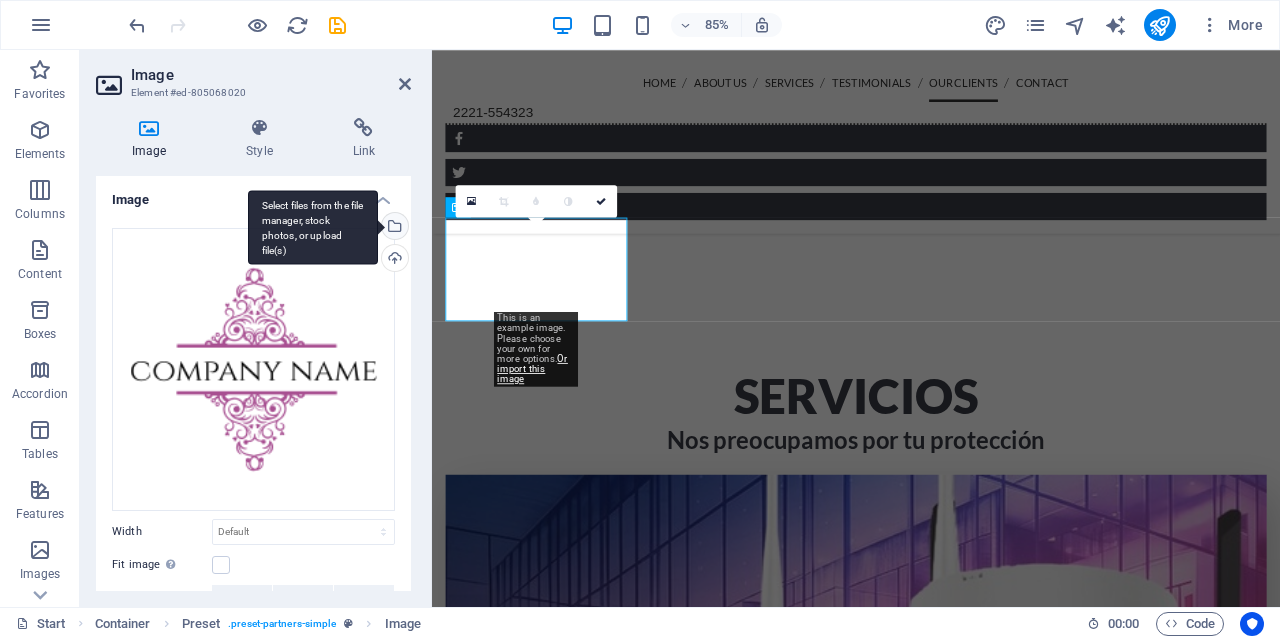click on "Select files from the file manager, stock photos, or upload file(s)" at bounding box center (393, 228) 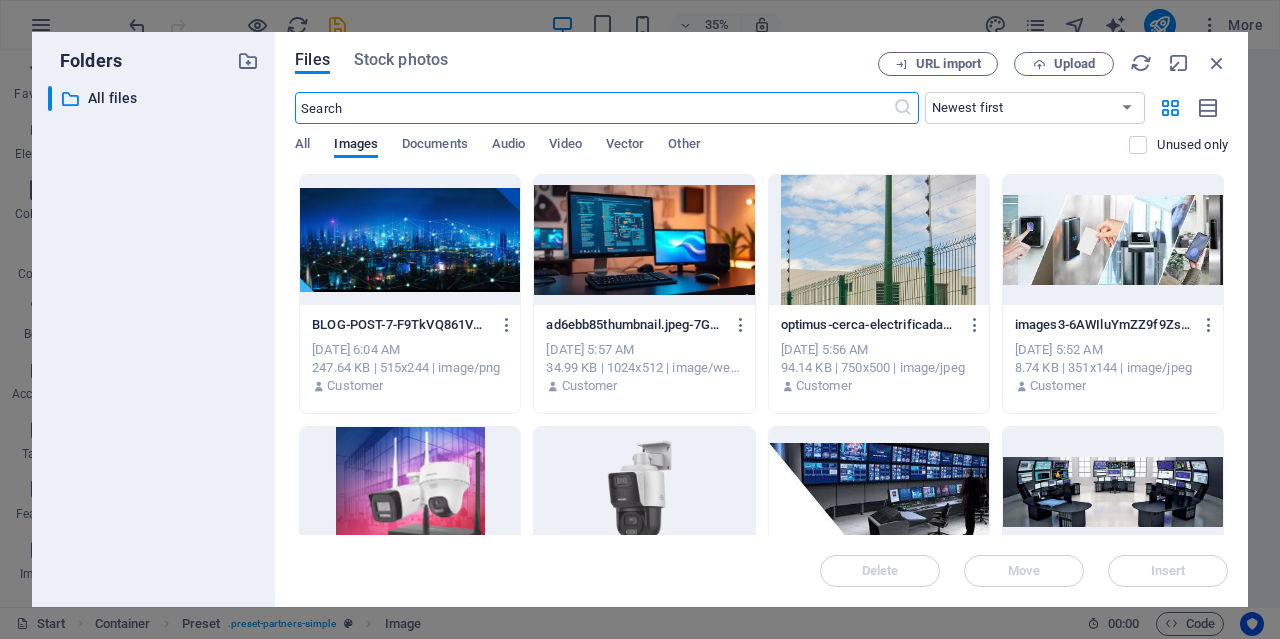 scroll, scrollTop: 5129, scrollLeft: 0, axis: vertical 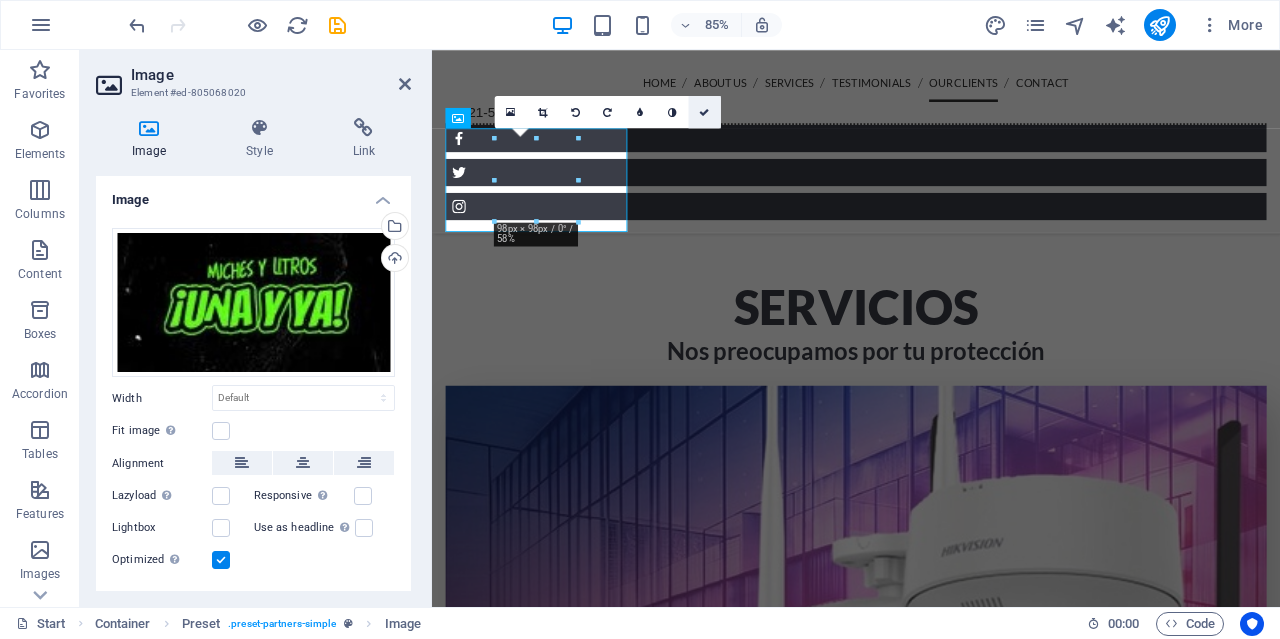 drag, startPoint x: 701, startPoint y: 111, endPoint x: 622, endPoint y: 59, distance: 94.57801 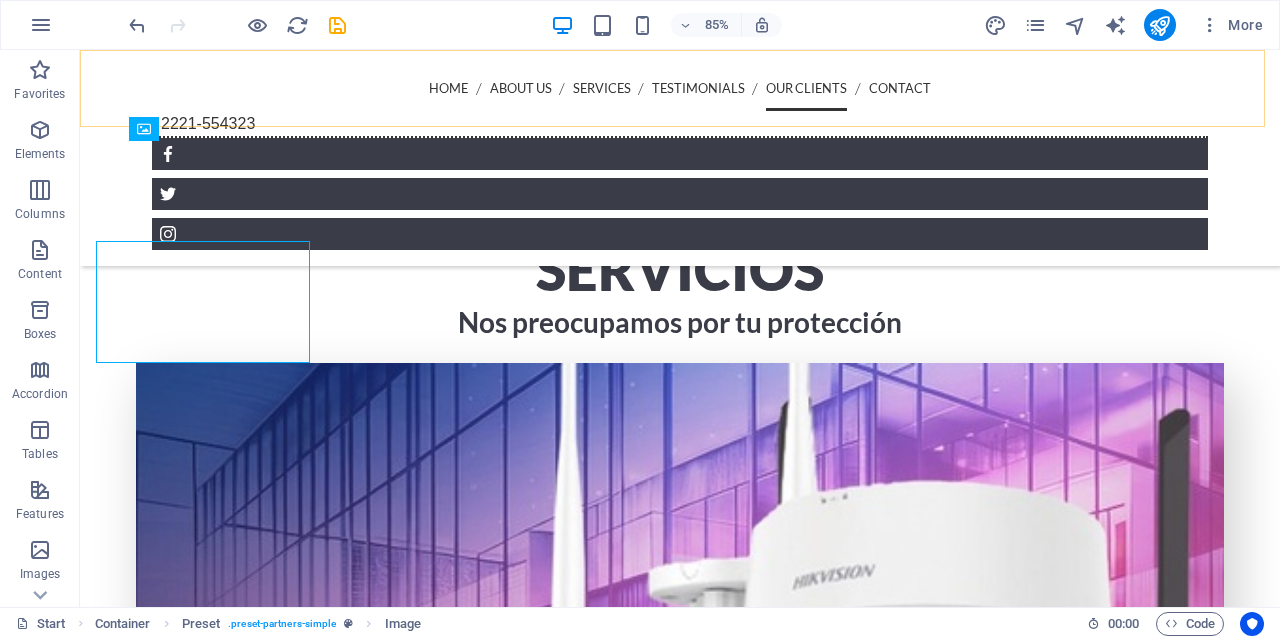scroll, scrollTop: 4295, scrollLeft: 0, axis: vertical 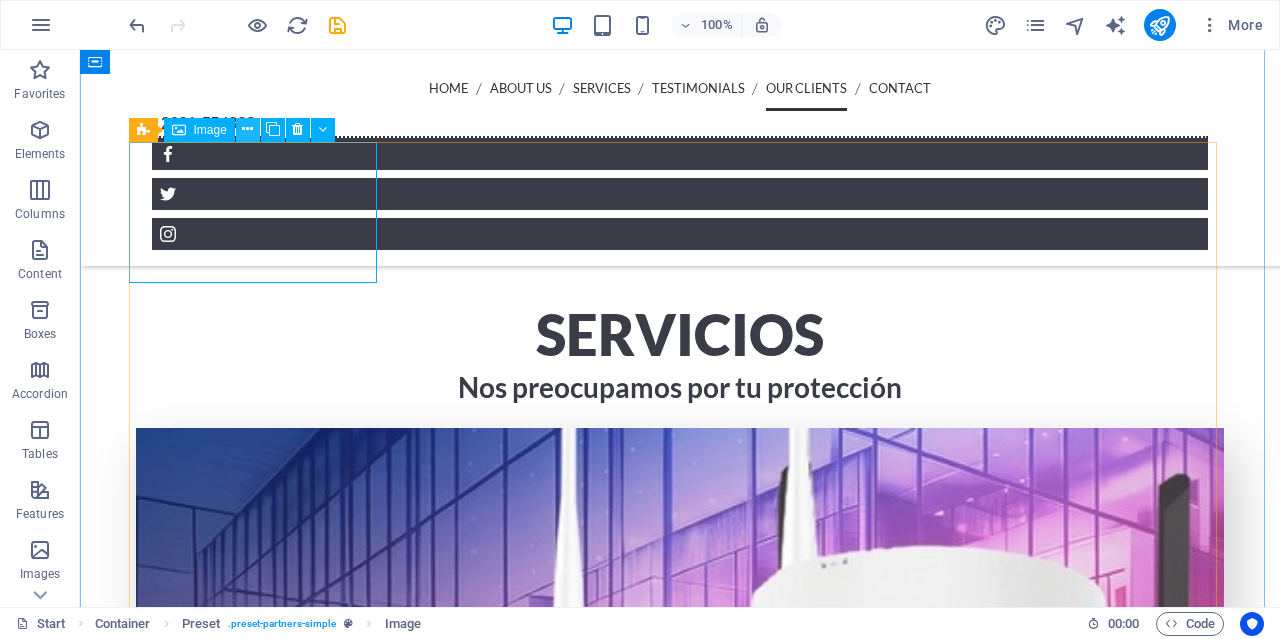 click at bounding box center (248, 130) 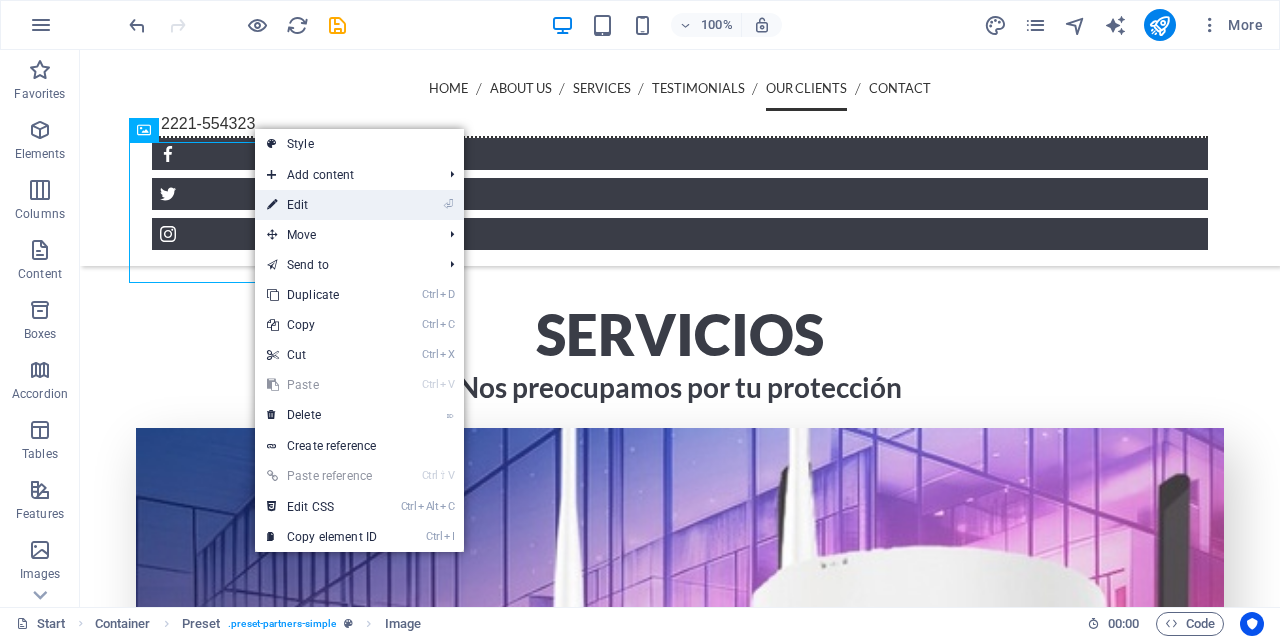 click on "⏎  Edit" at bounding box center (322, 205) 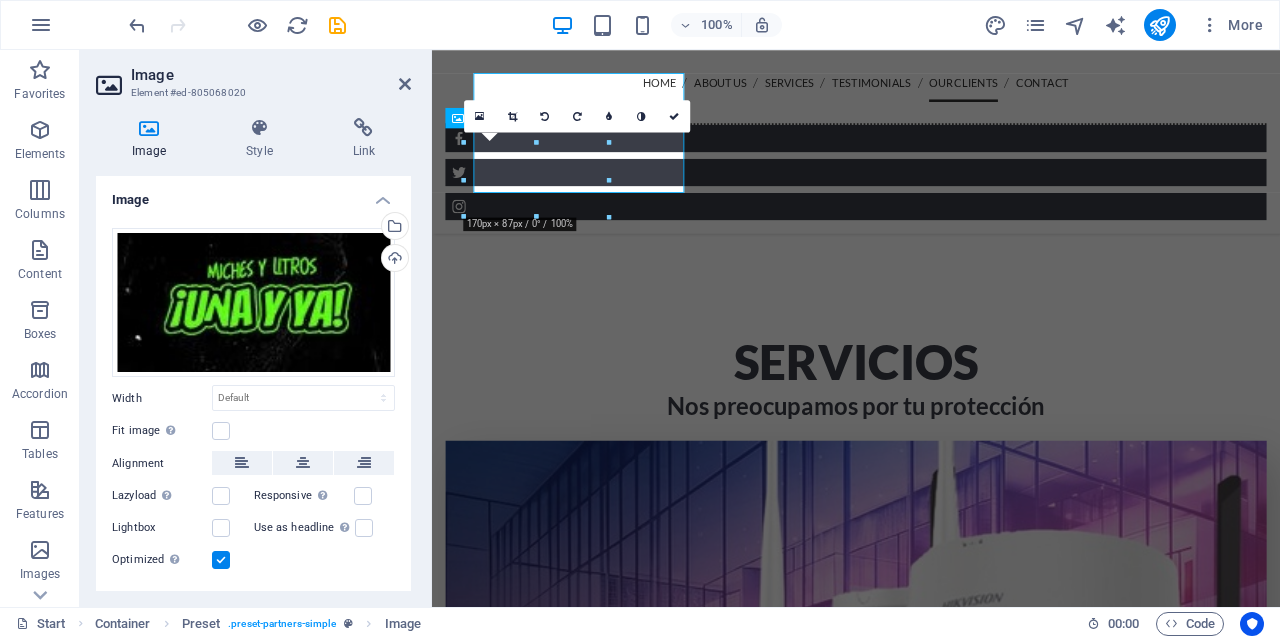 scroll, scrollTop: 4360, scrollLeft: 0, axis: vertical 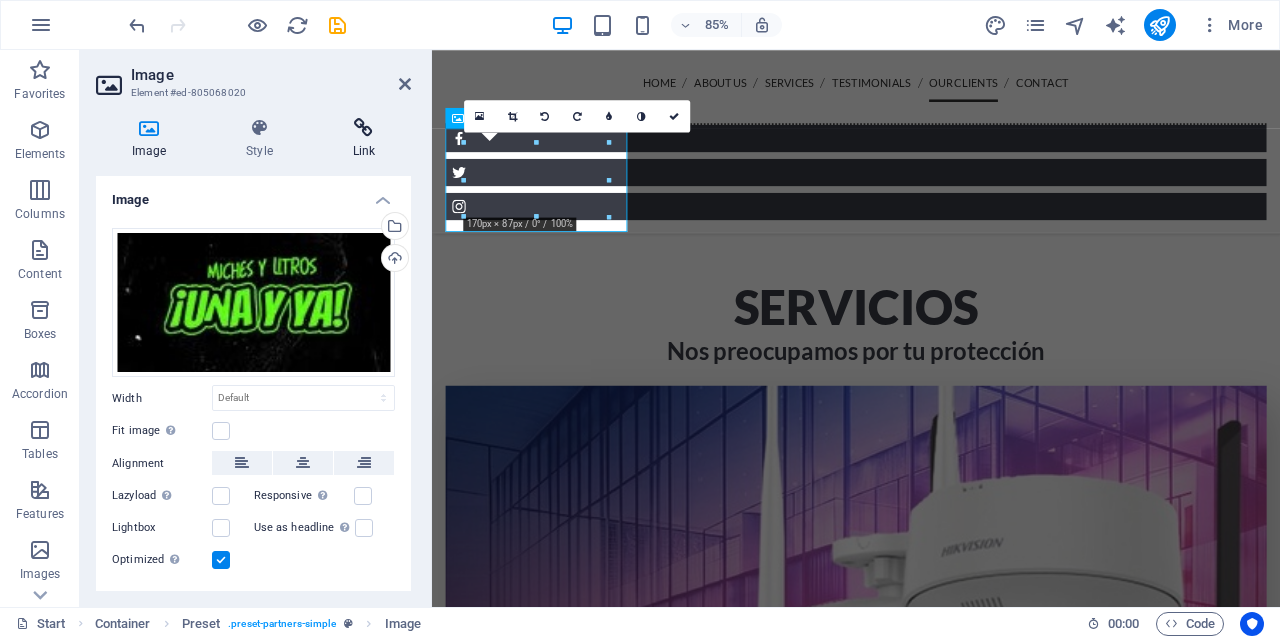 click at bounding box center [364, 128] 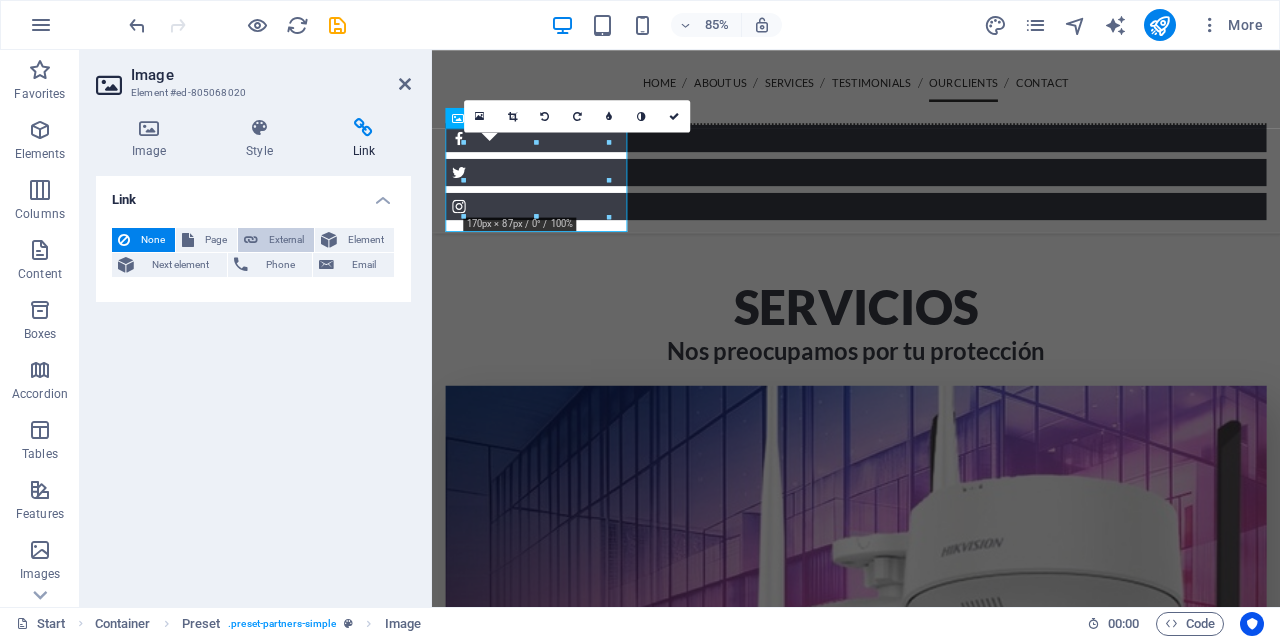 click on "External" at bounding box center (286, 240) 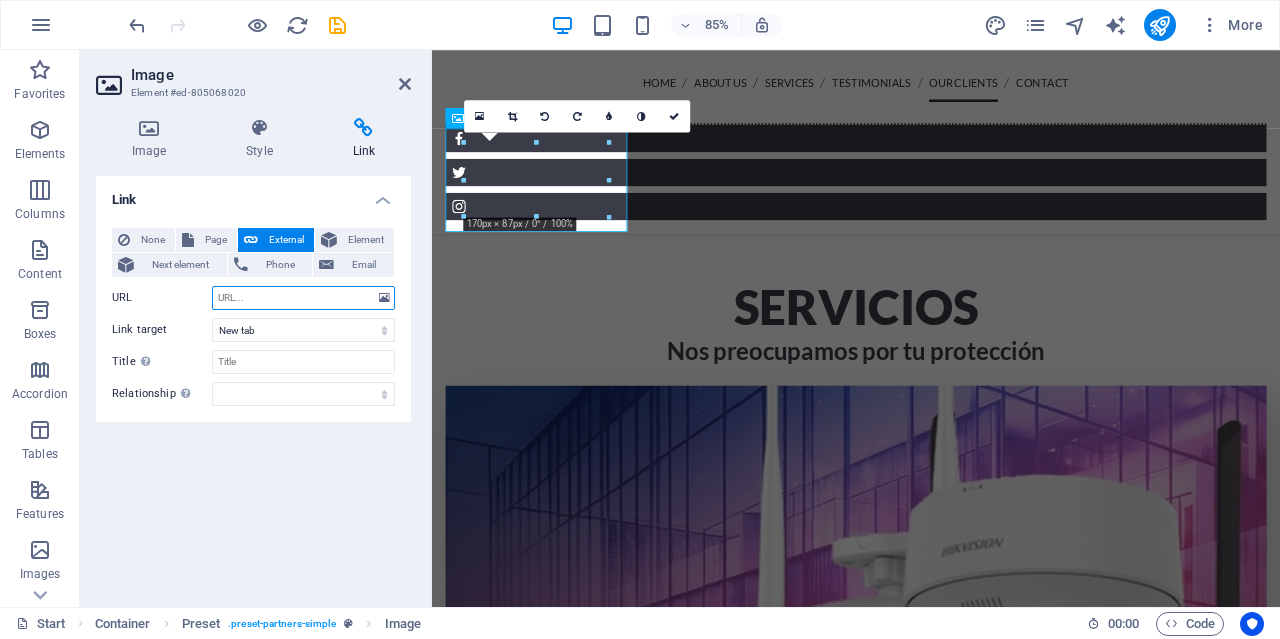 paste on "[URL][DOMAIN_NAME]" 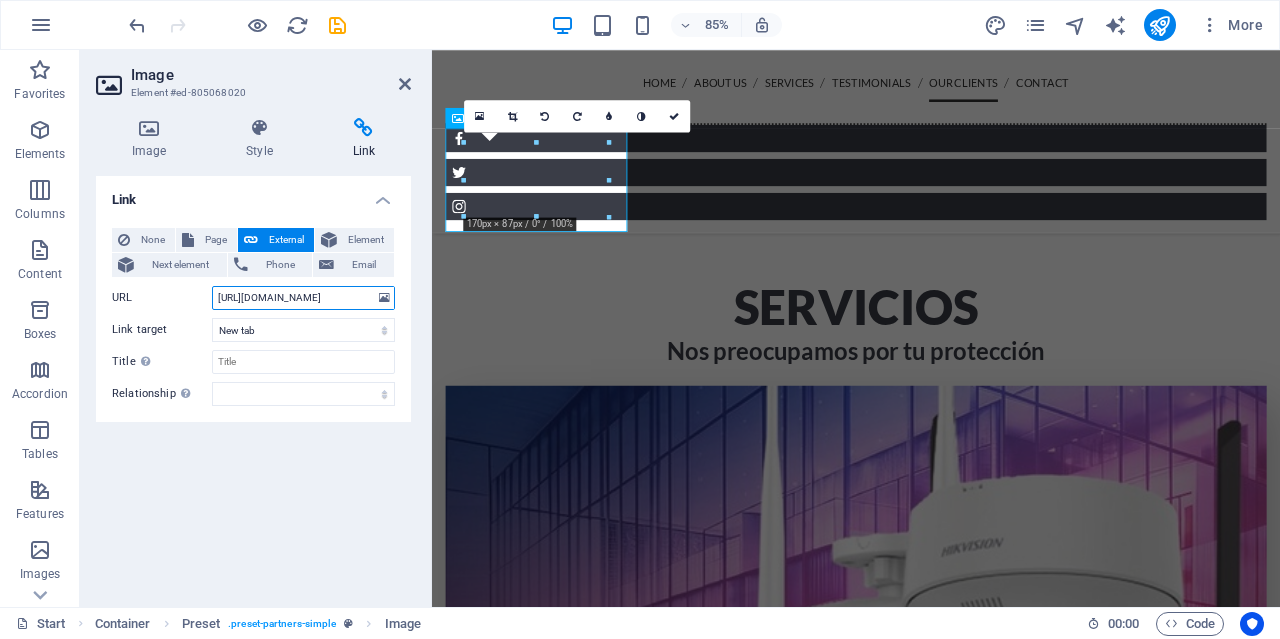 scroll, scrollTop: 0, scrollLeft: 105, axis: horizontal 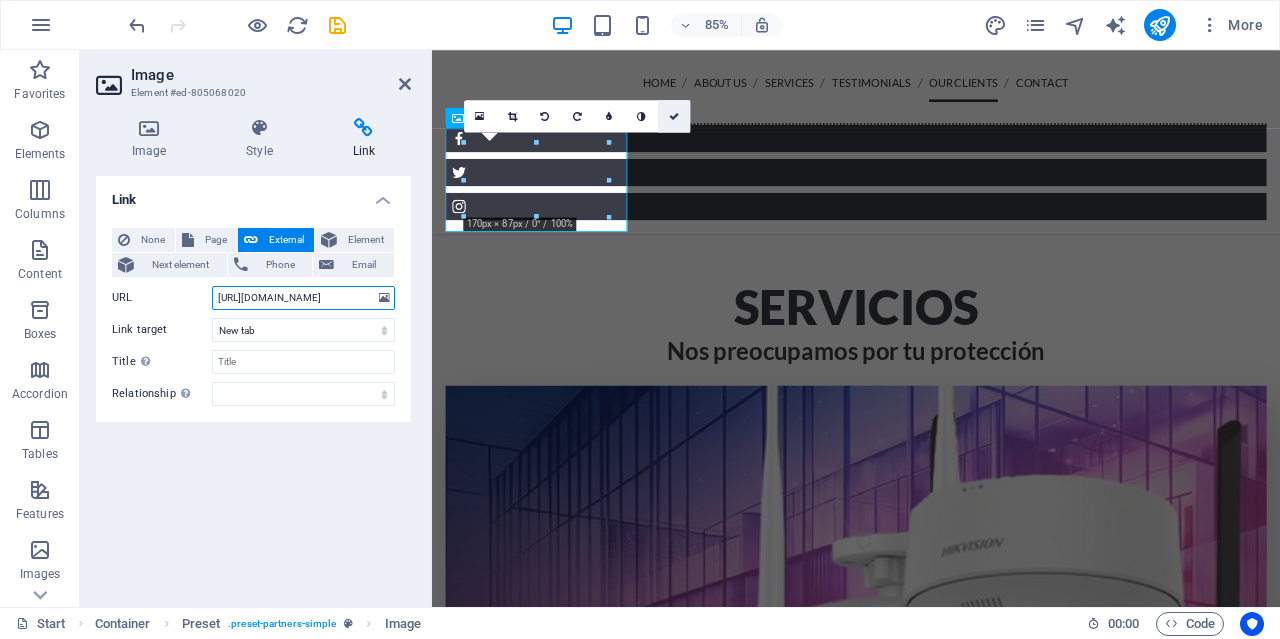 type on "[URL][DOMAIN_NAME]" 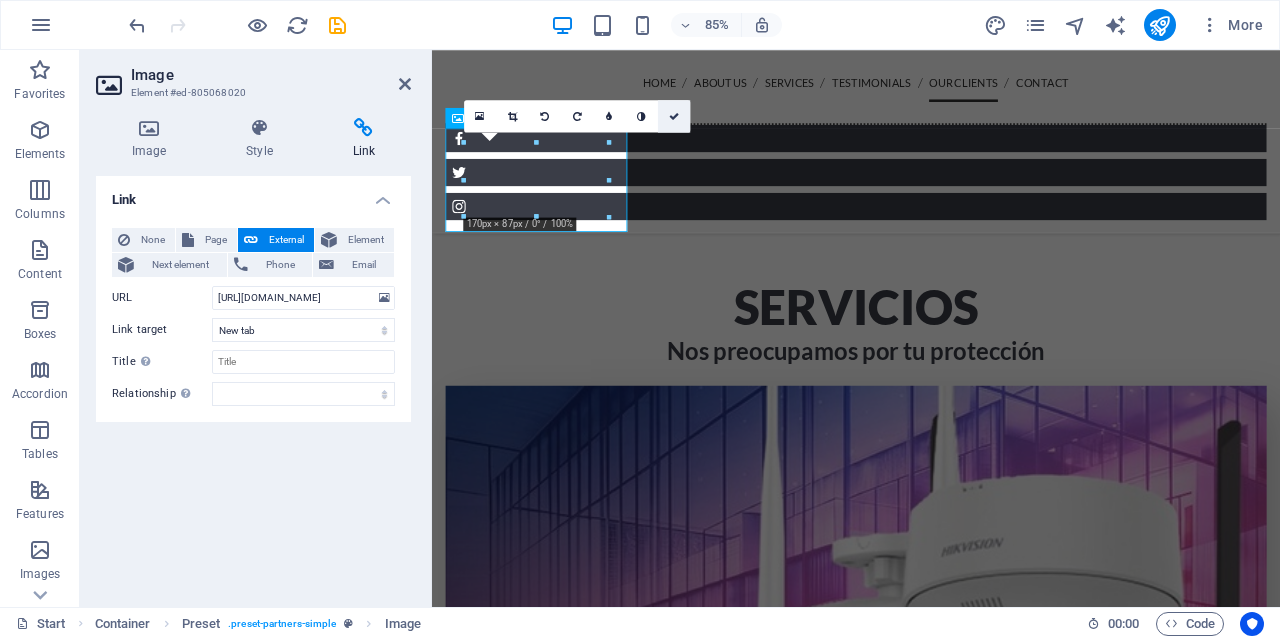 click at bounding box center (674, 116) 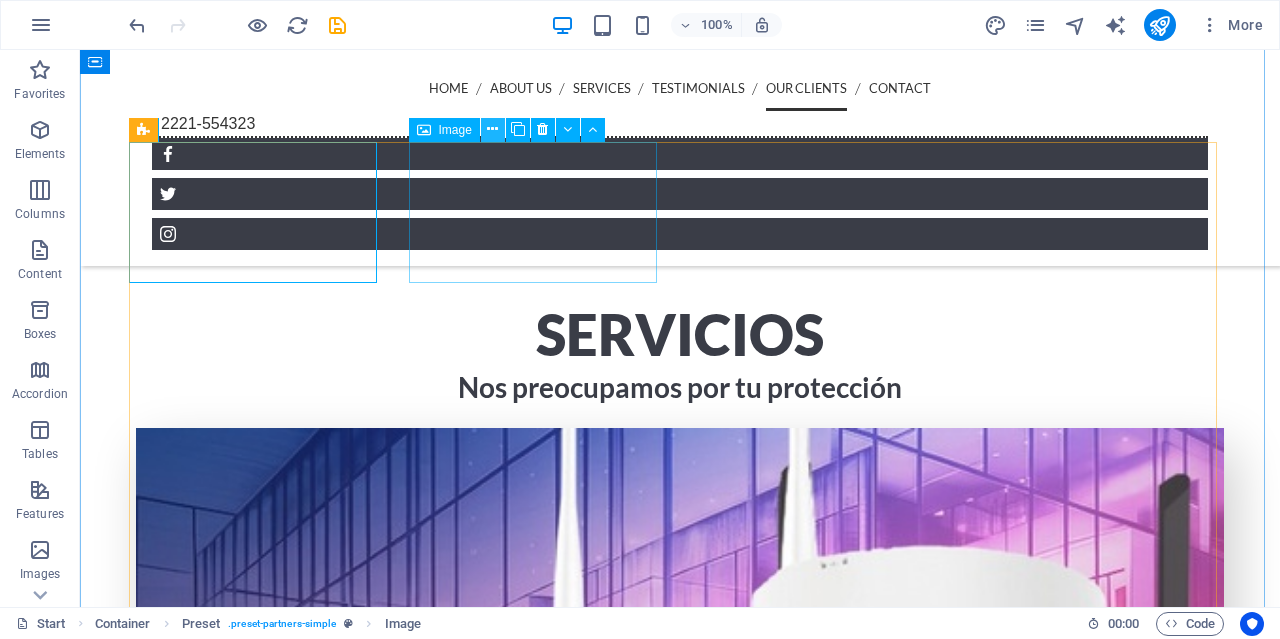 click at bounding box center (492, 129) 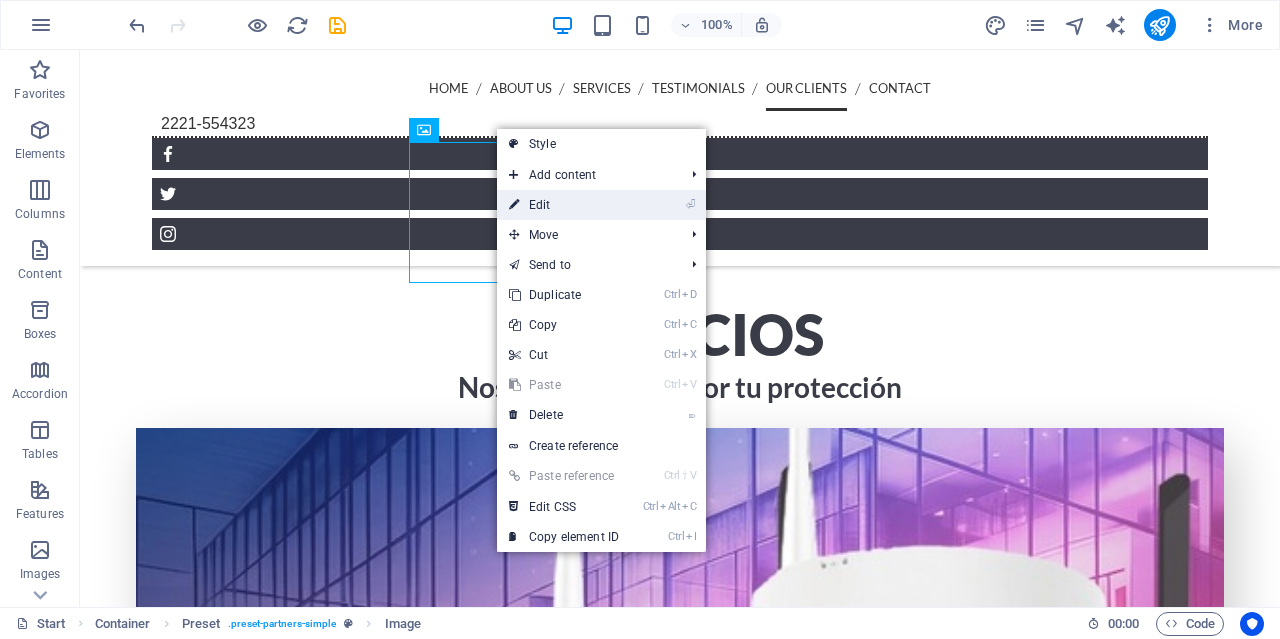 click on "⏎  Edit" at bounding box center (564, 205) 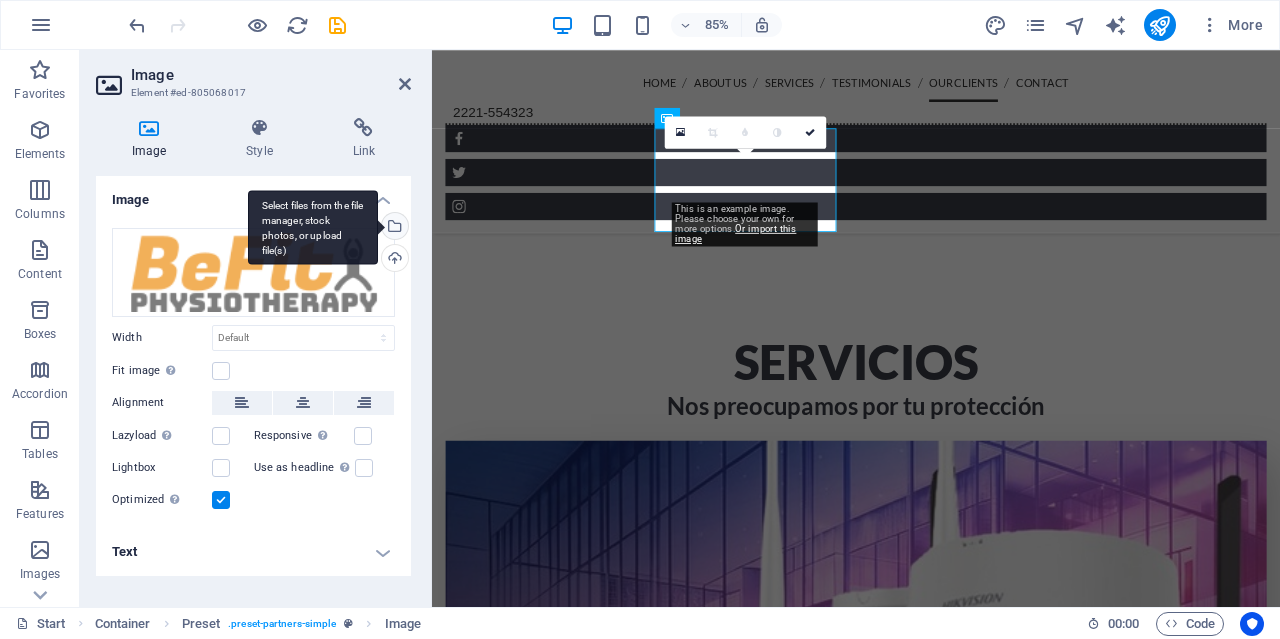 scroll, scrollTop: 4360, scrollLeft: 0, axis: vertical 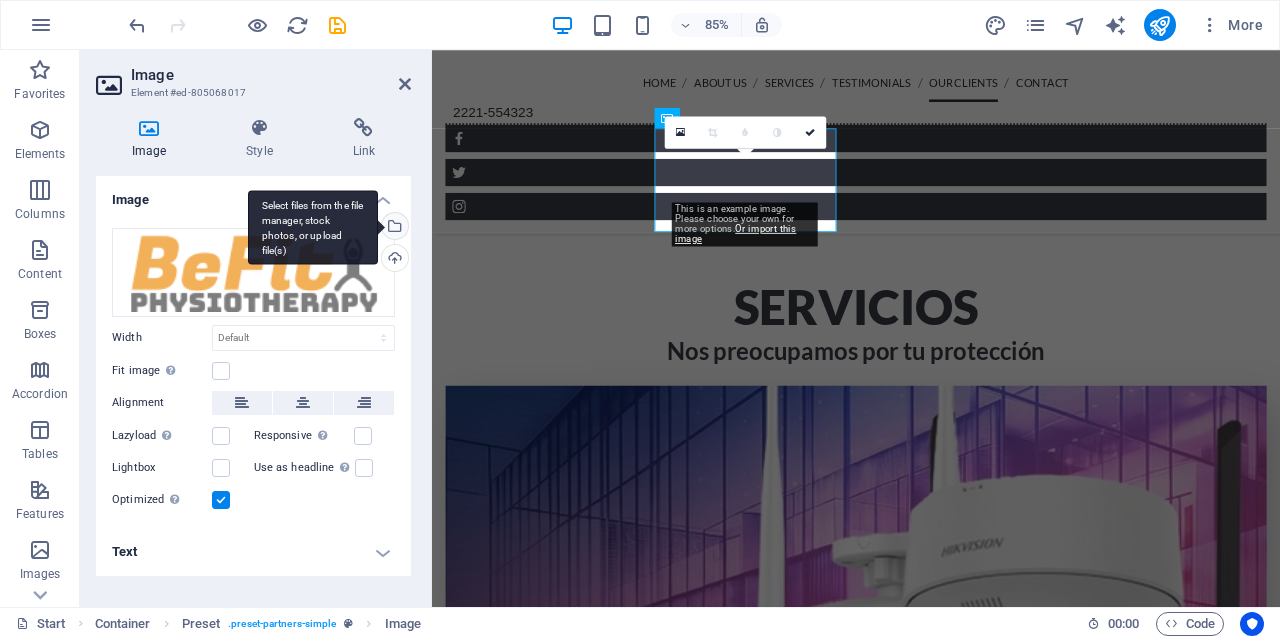 click on "Select files from the file manager, stock photos, or upload file(s)" at bounding box center [313, 227] 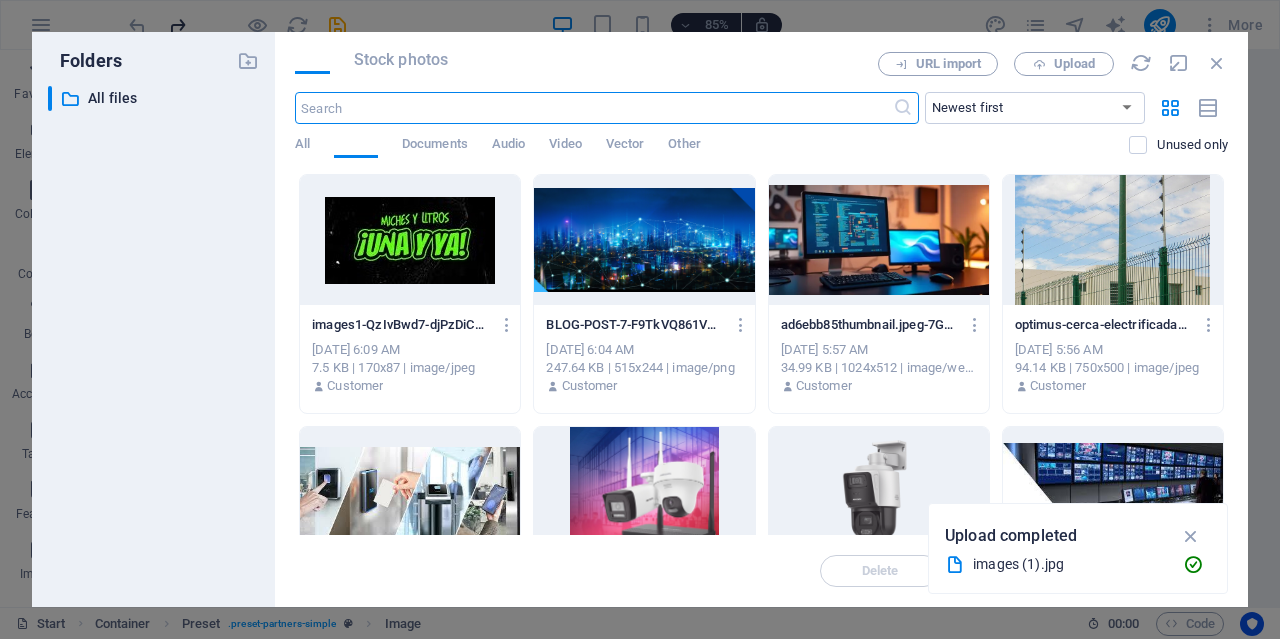 scroll, scrollTop: 5234, scrollLeft: 0, axis: vertical 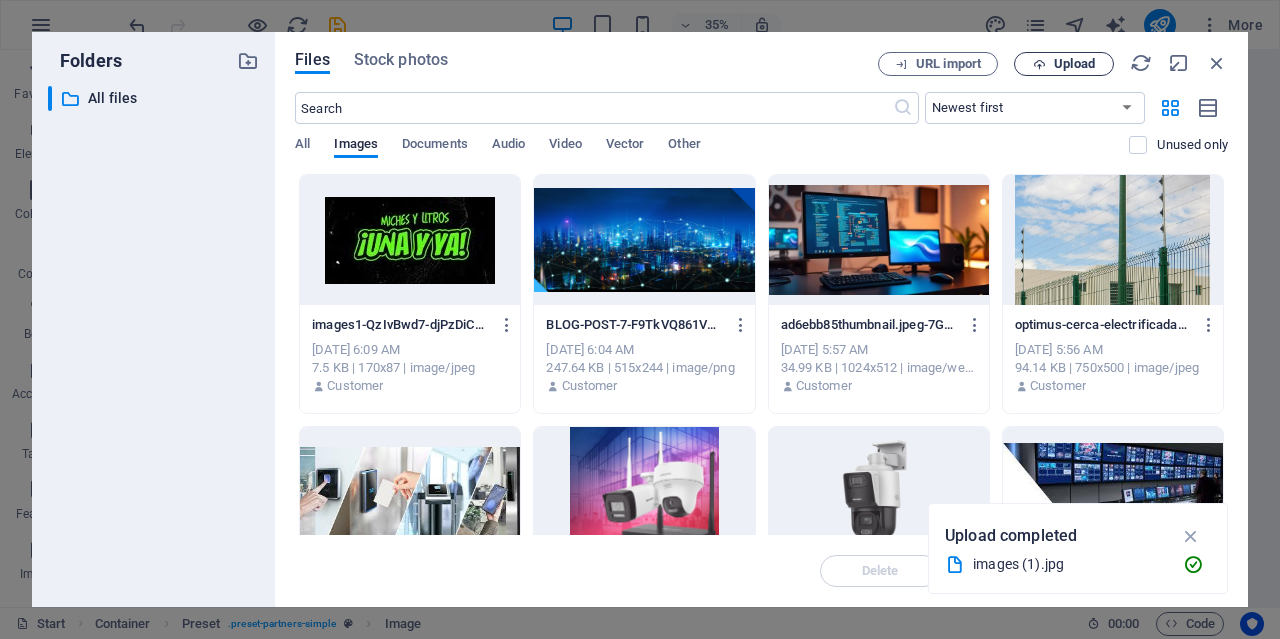 click on "Upload" at bounding box center [1074, 64] 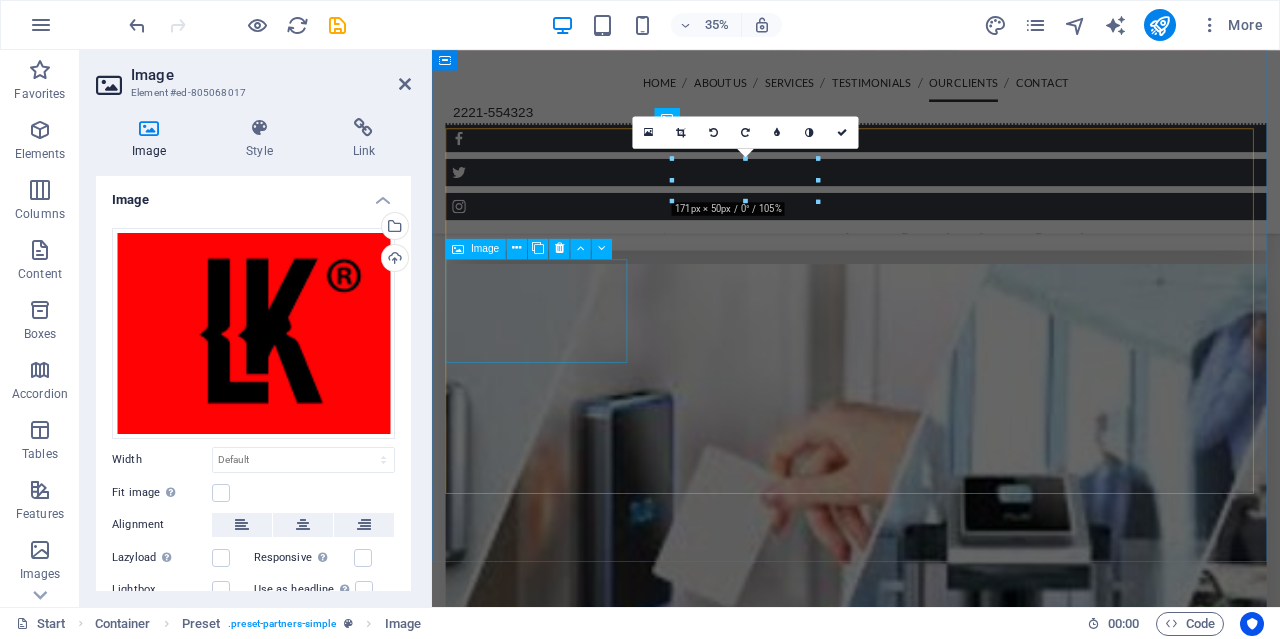 scroll, scrollTop: 4360, scrollLeft: 0, axis: vertical 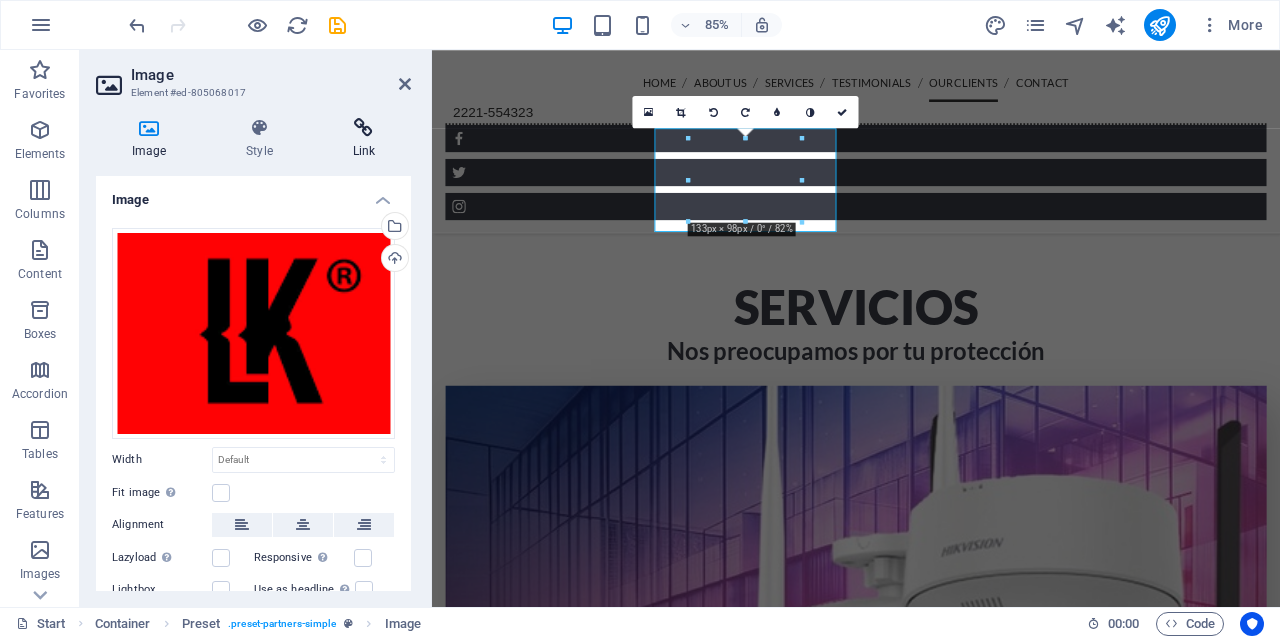 click at bounding box center [364, 128] 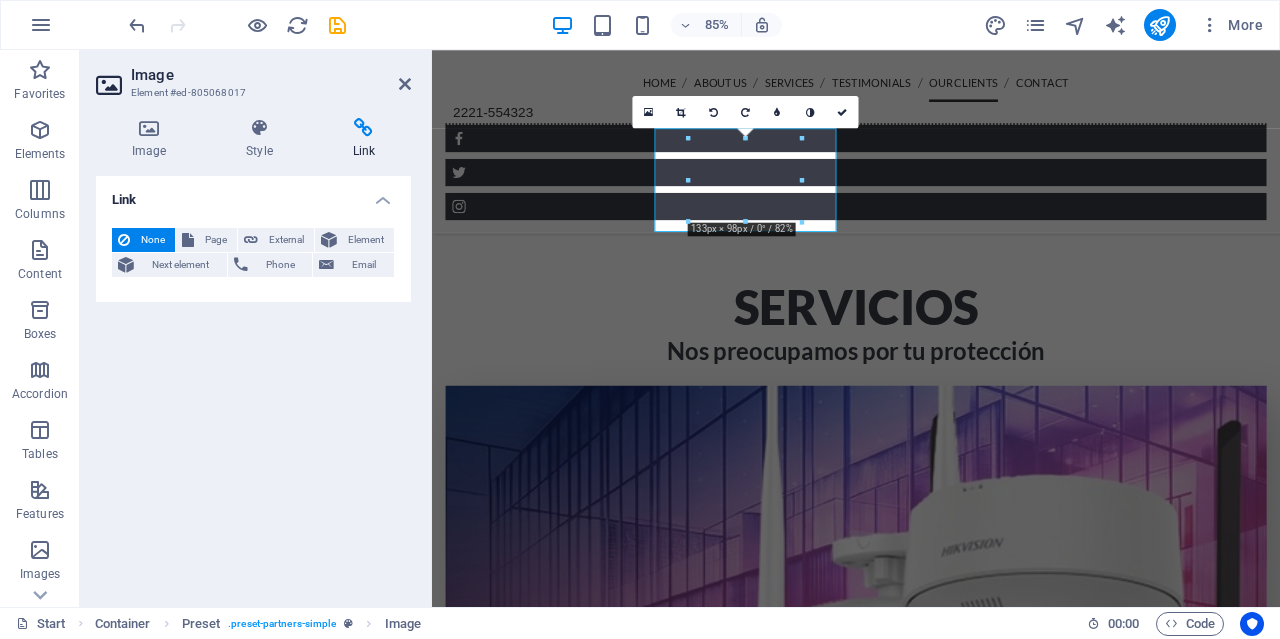 click at bounding box center (364, 128) 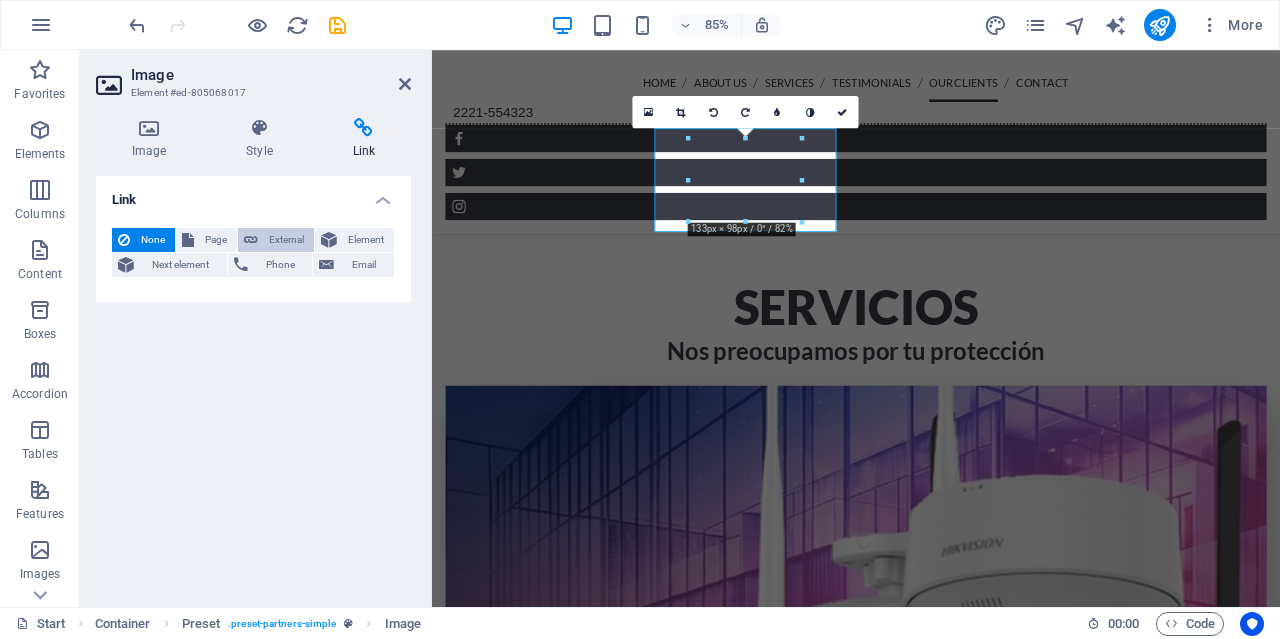 click on "External" at bounding box center [286, 240] 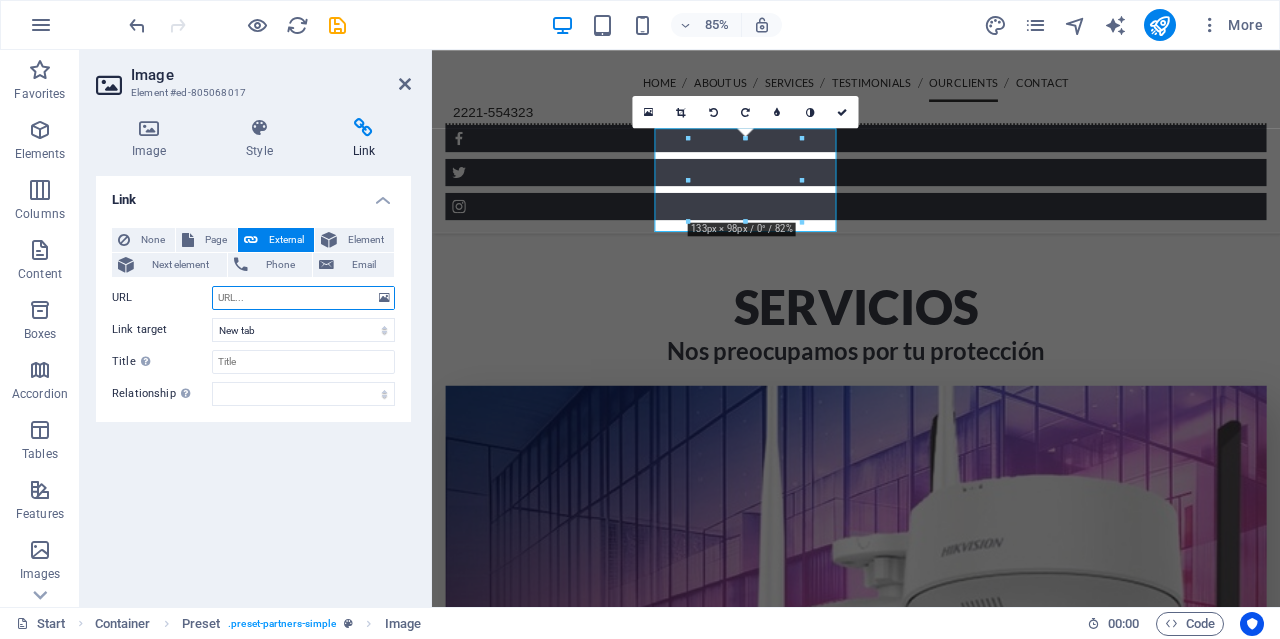 paste on "[URL][DOMAIN_NAME]" 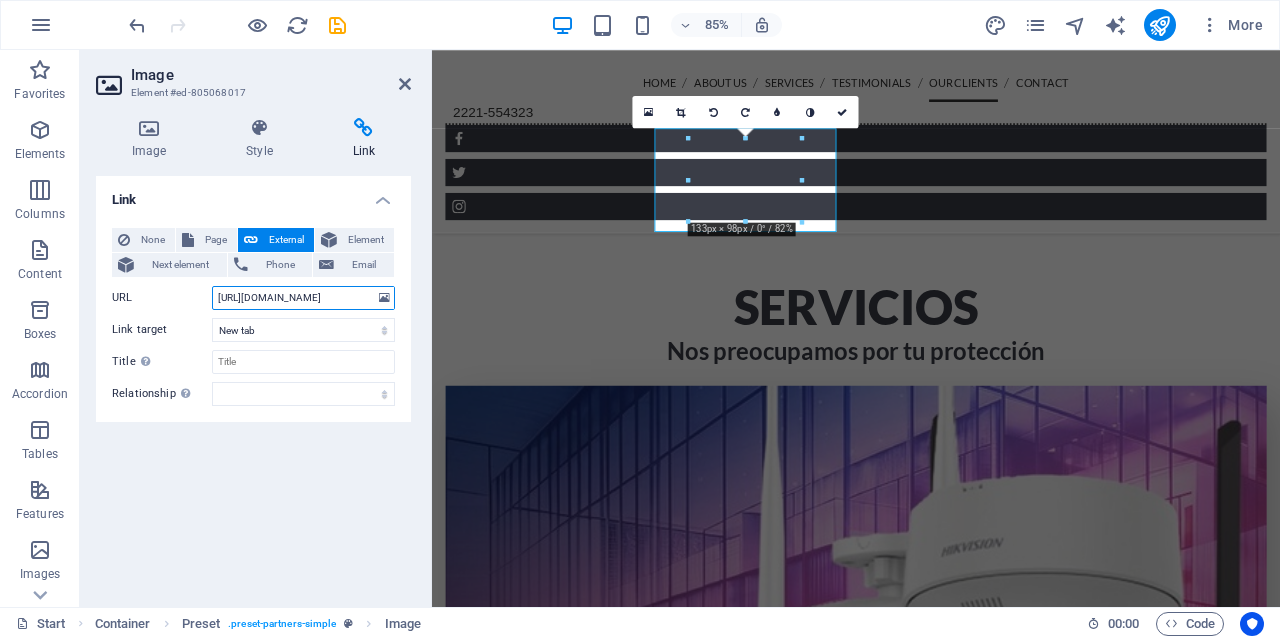 scroll, scrollTop: 0, scrollLeft: 68, axis: horizontal 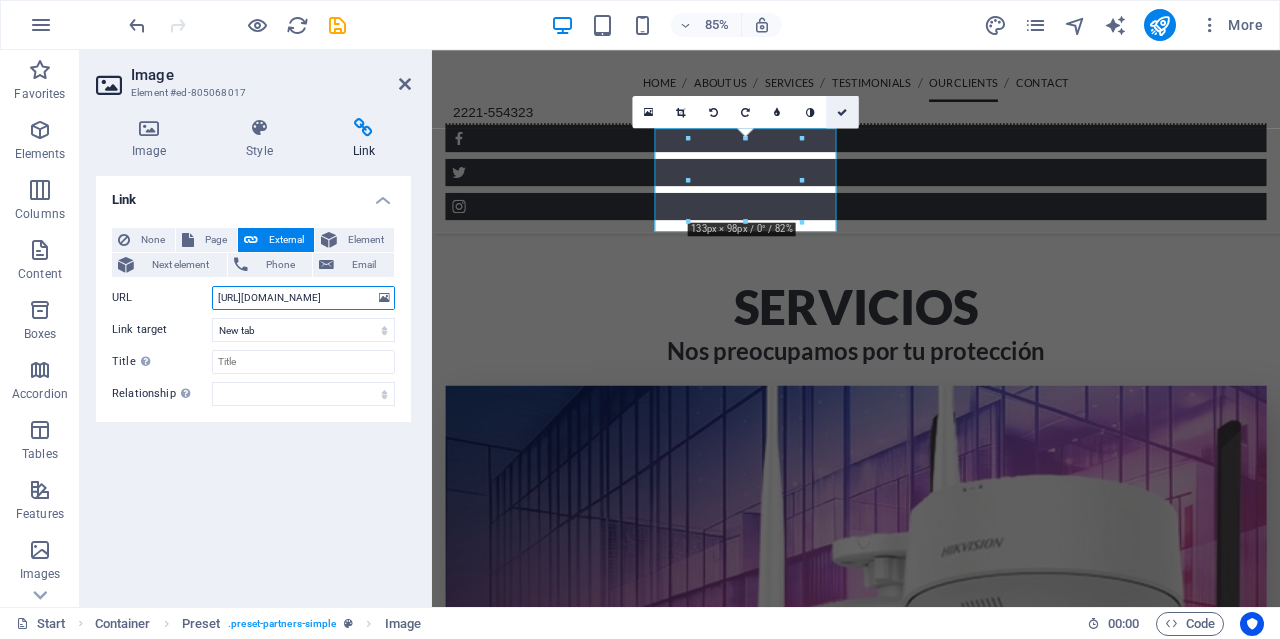 type on "[URL][DOMAIN_NAME]" 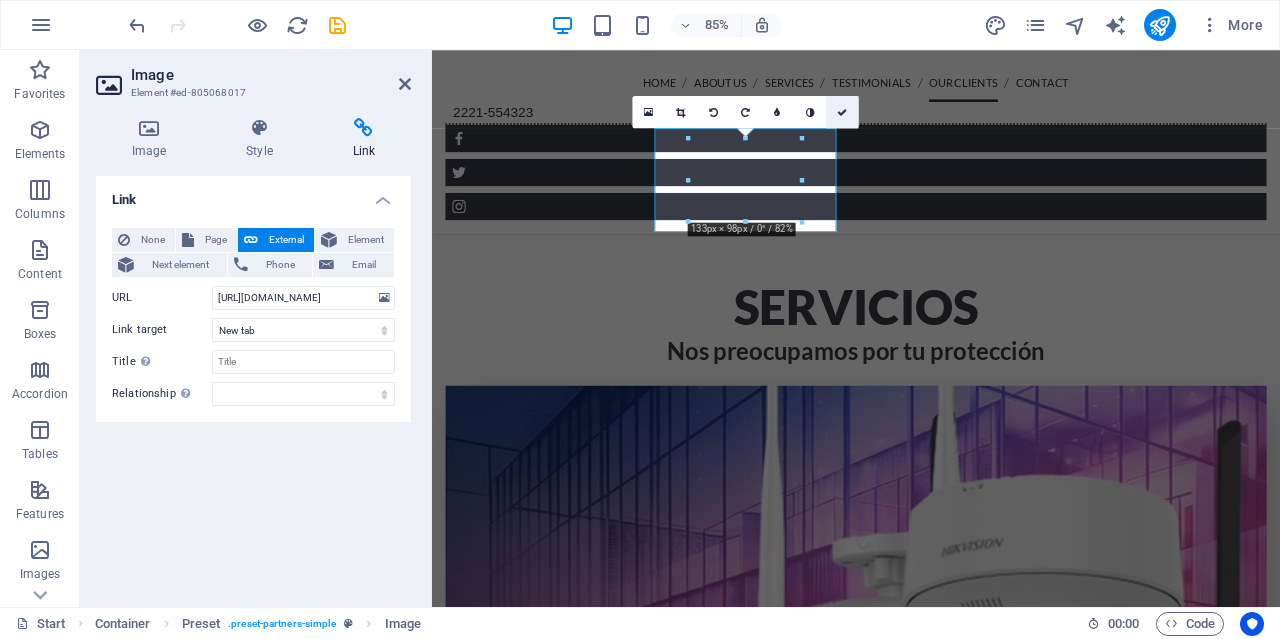 click at bounding box center [842, 112] 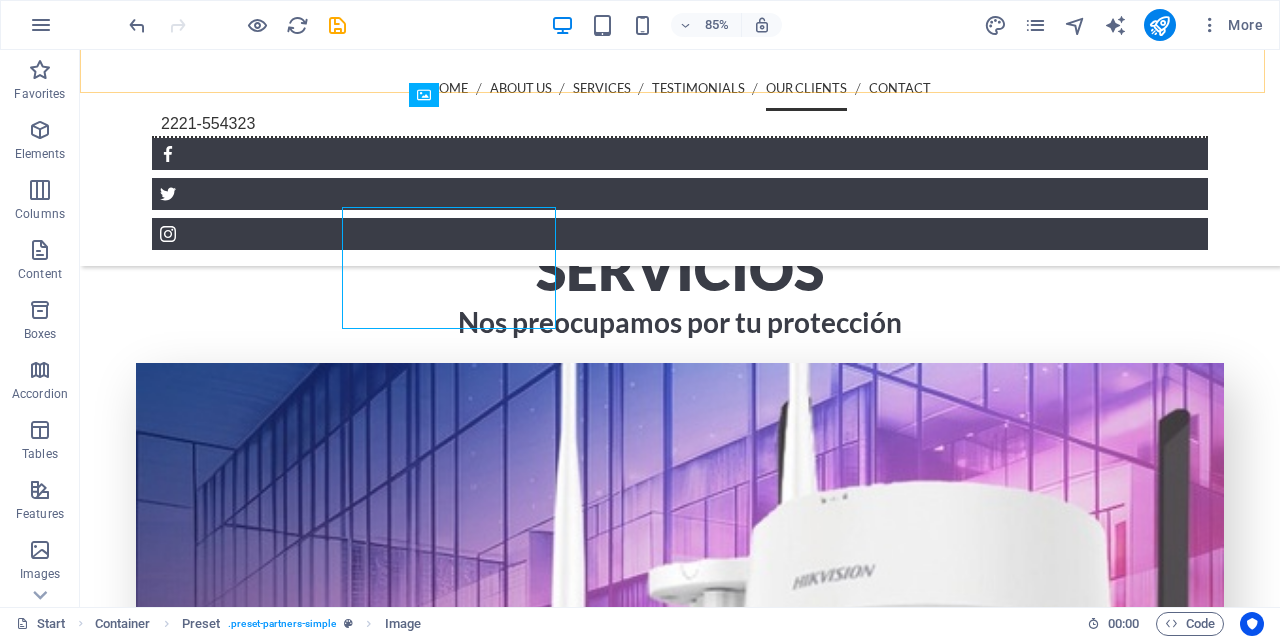 scroll, scrollTop: 4295, scrollLeft: 0, axis: vertical 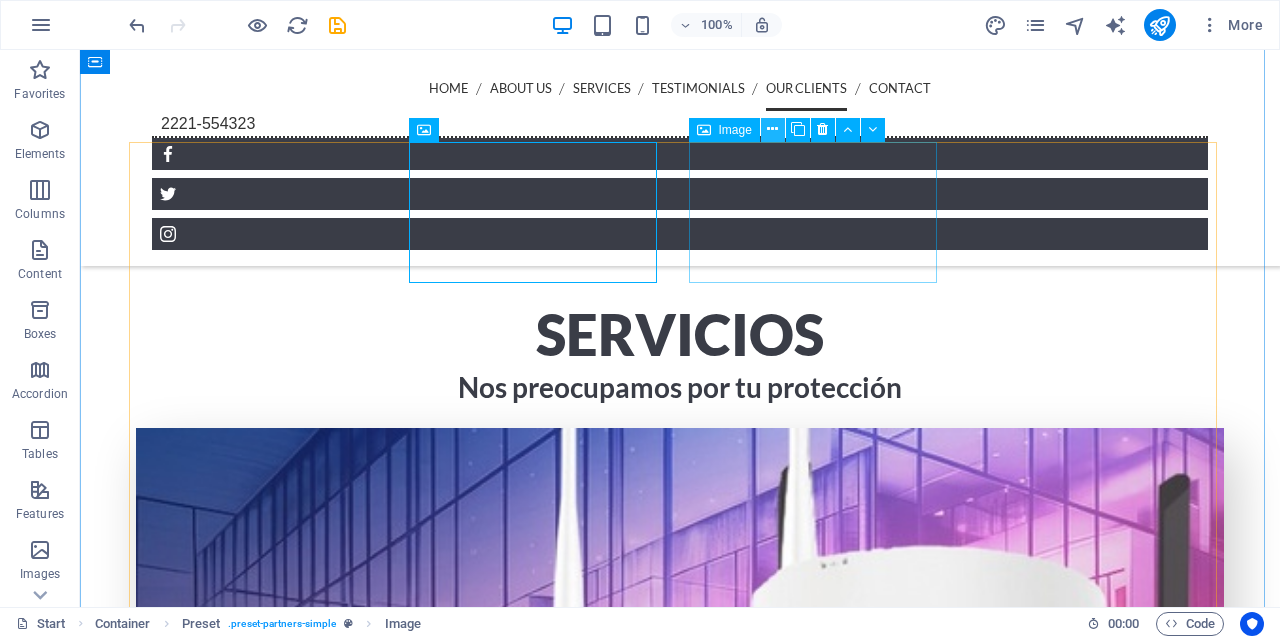 click at bounding box center (772, 129) 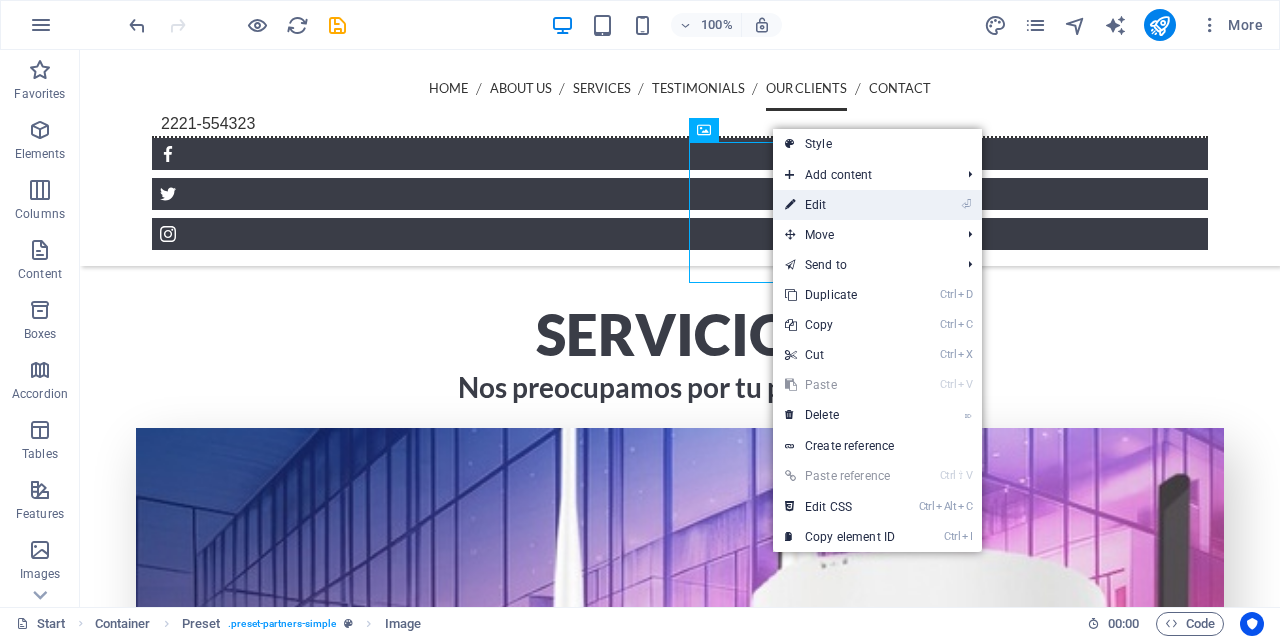 click on "⏎  Edit" at bounding box center (840, 205) 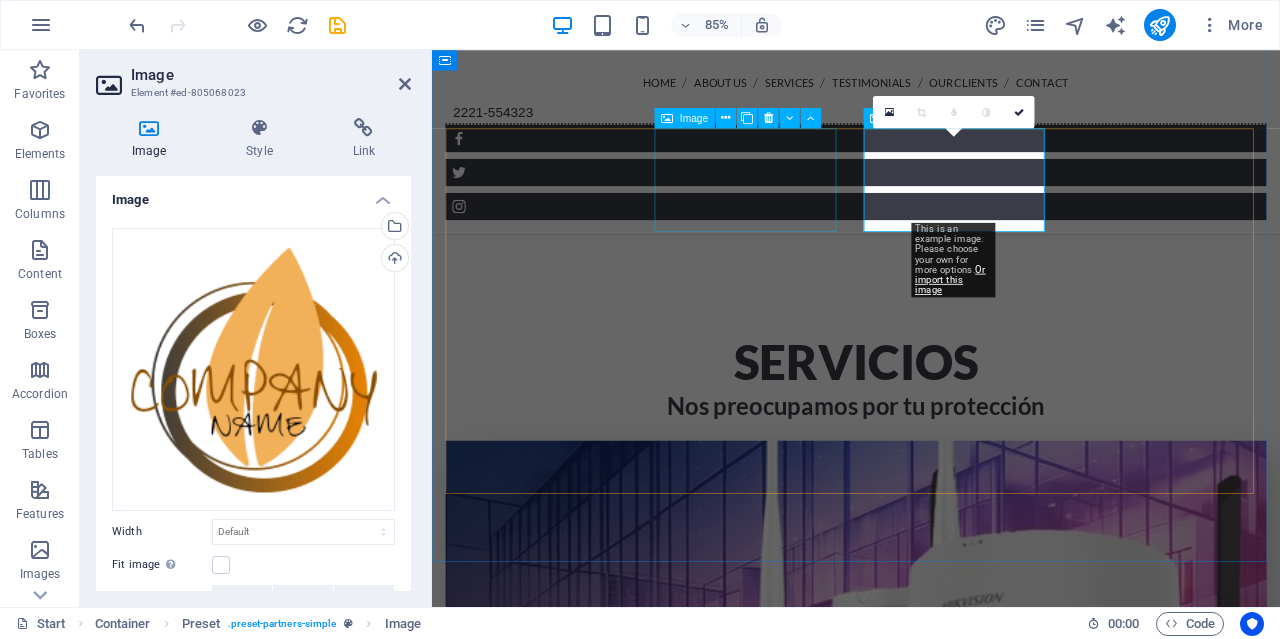 scroll, scrollTop: 4360, scrollLeft: 0, axis: vertical 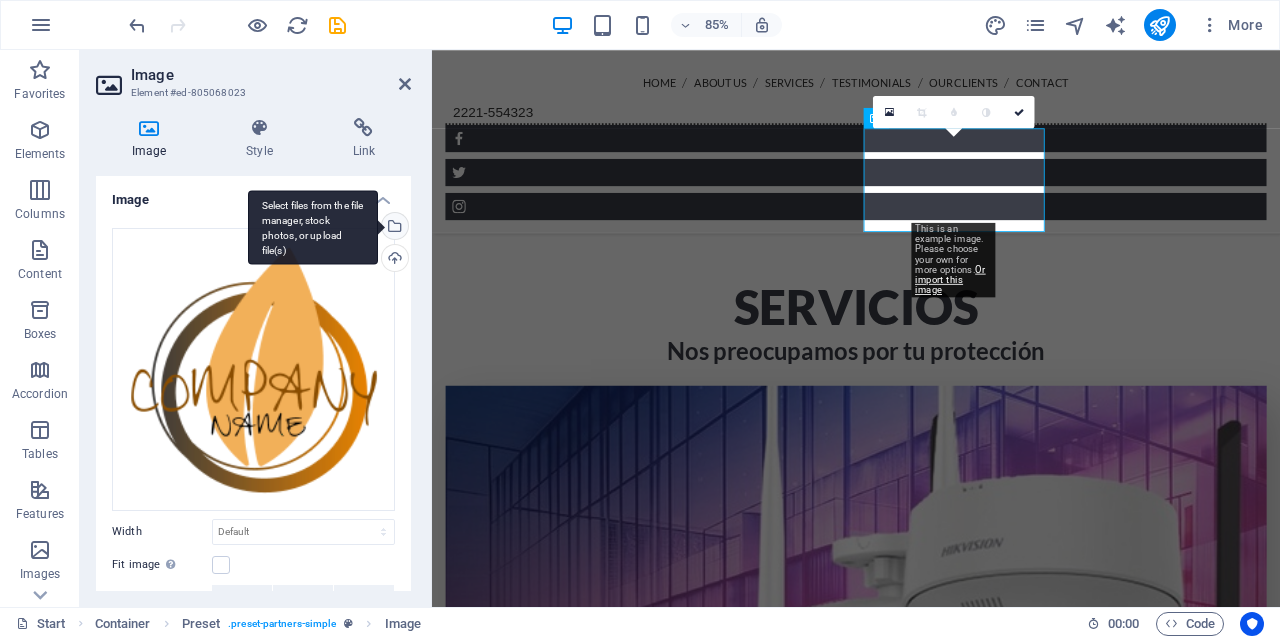 click on "Select files from the file manager, stock photos, or upload file(s)" at bounding box center [393, 228] 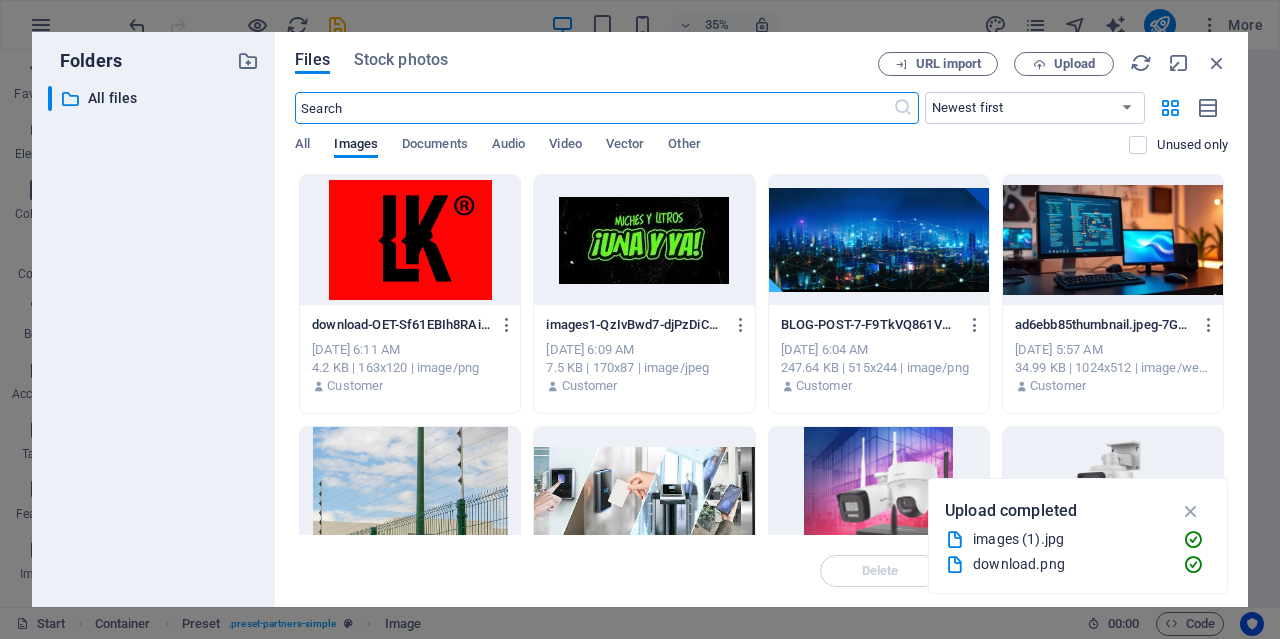 scroll, scrollTop: 5234, scrollLeft: 0, axis: vertical 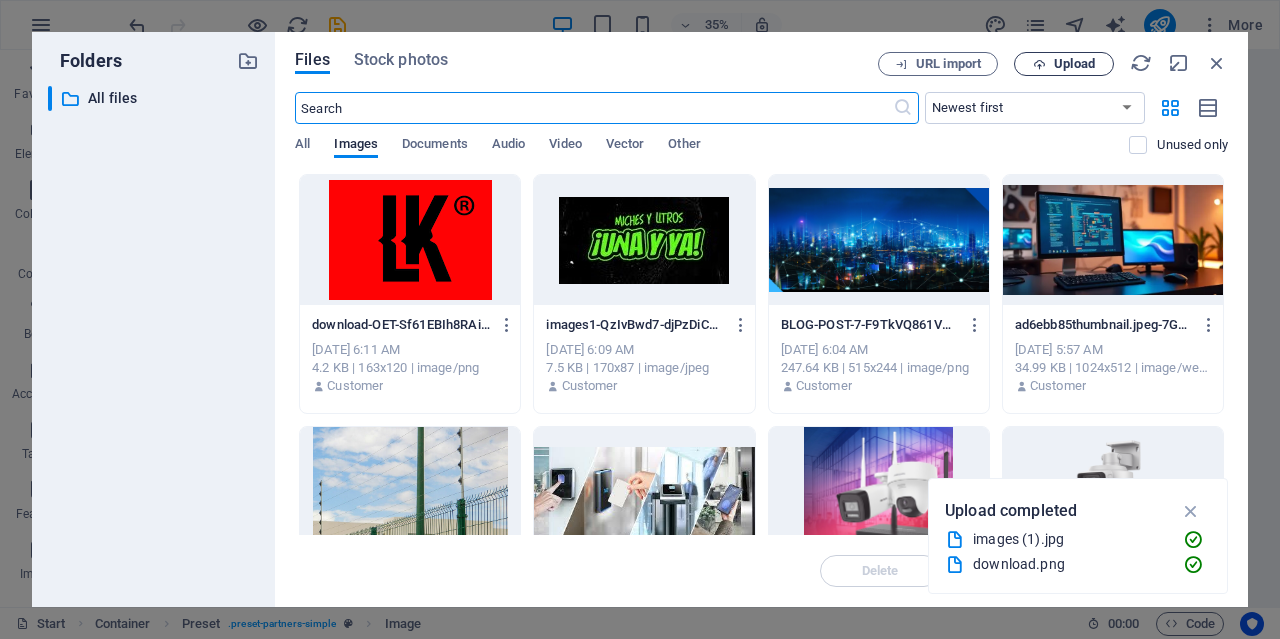 click on "Upload" at bounding box center [1074, 64] 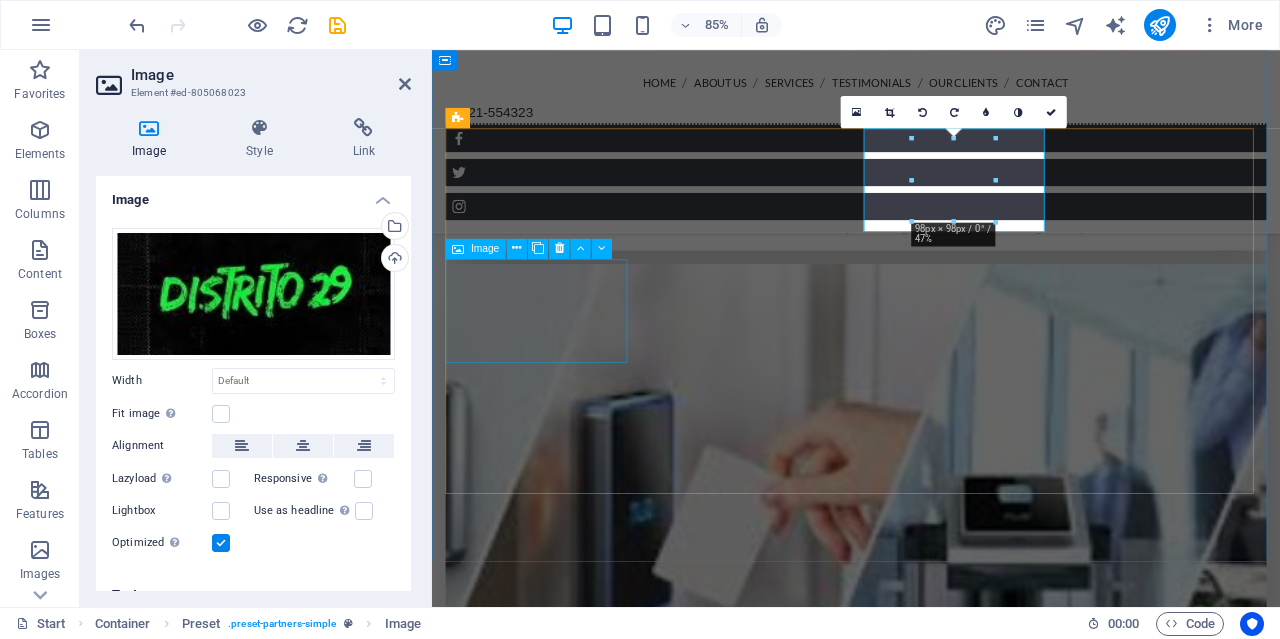 scroll, scrollTop: 4360, scrollLeft: 0, axis: vertical 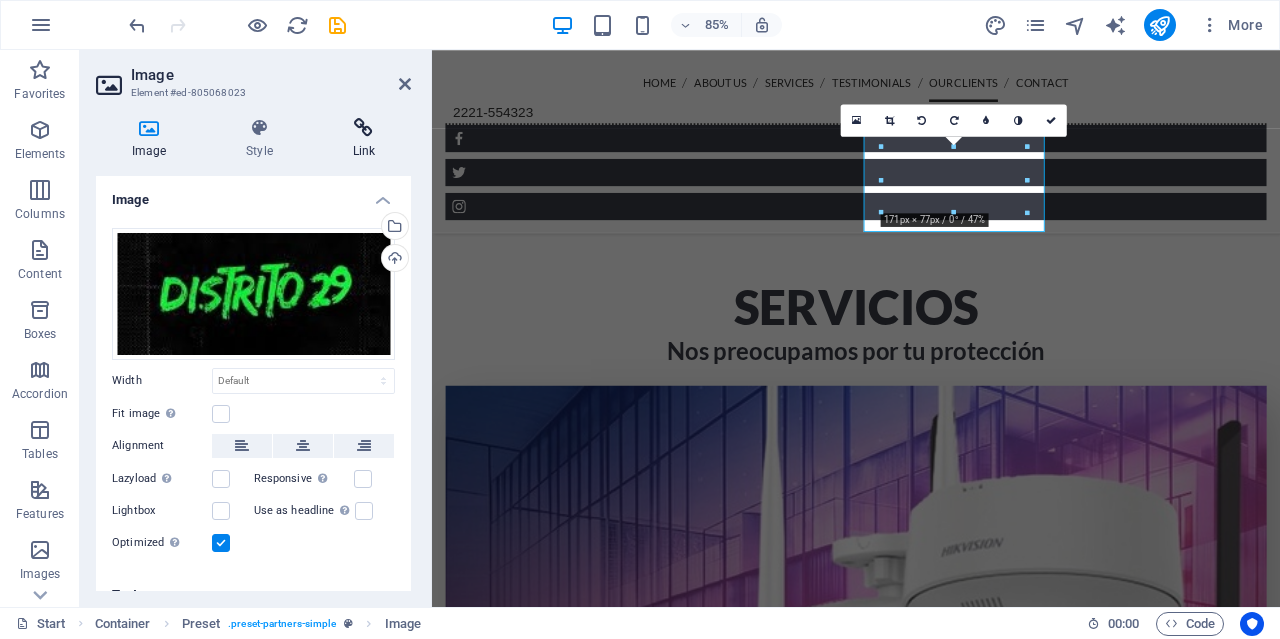 click at bounding box center (364, 128) 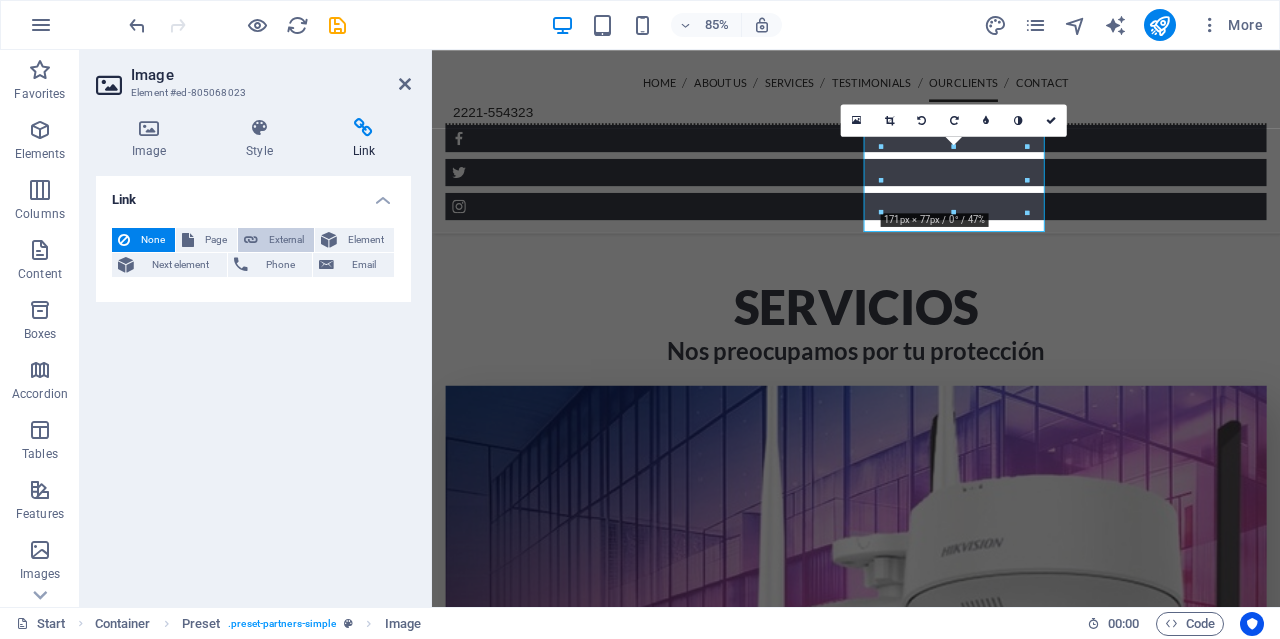 click on "External" at bounding box center [286, 240] 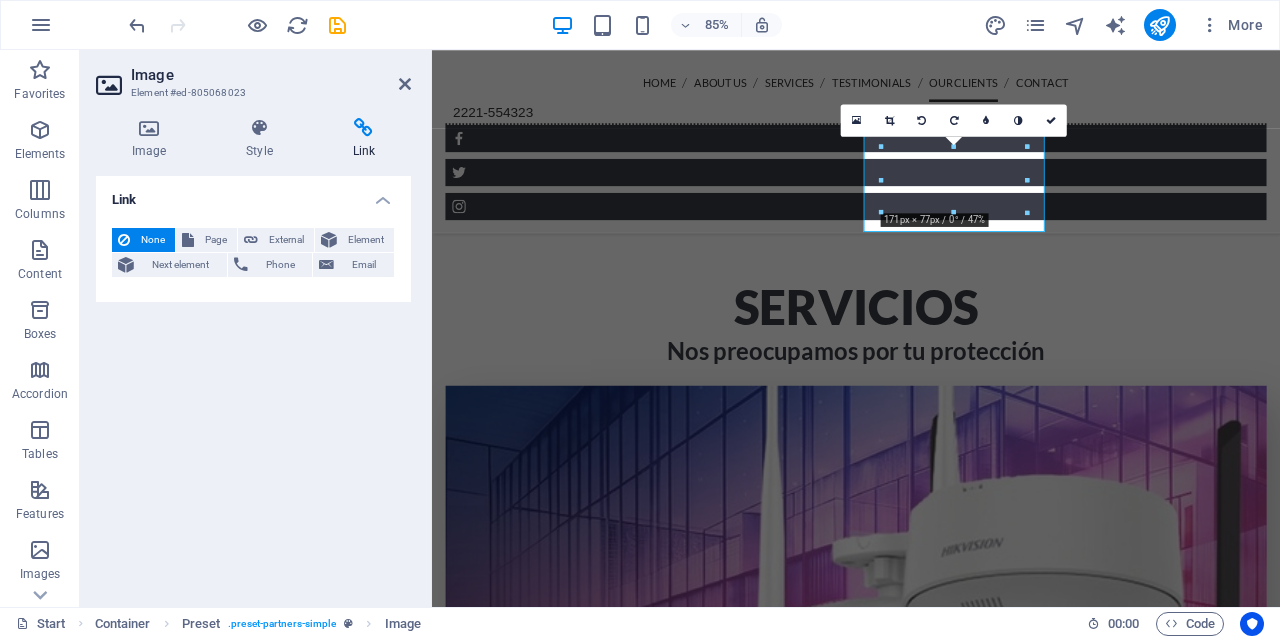select on "blank" 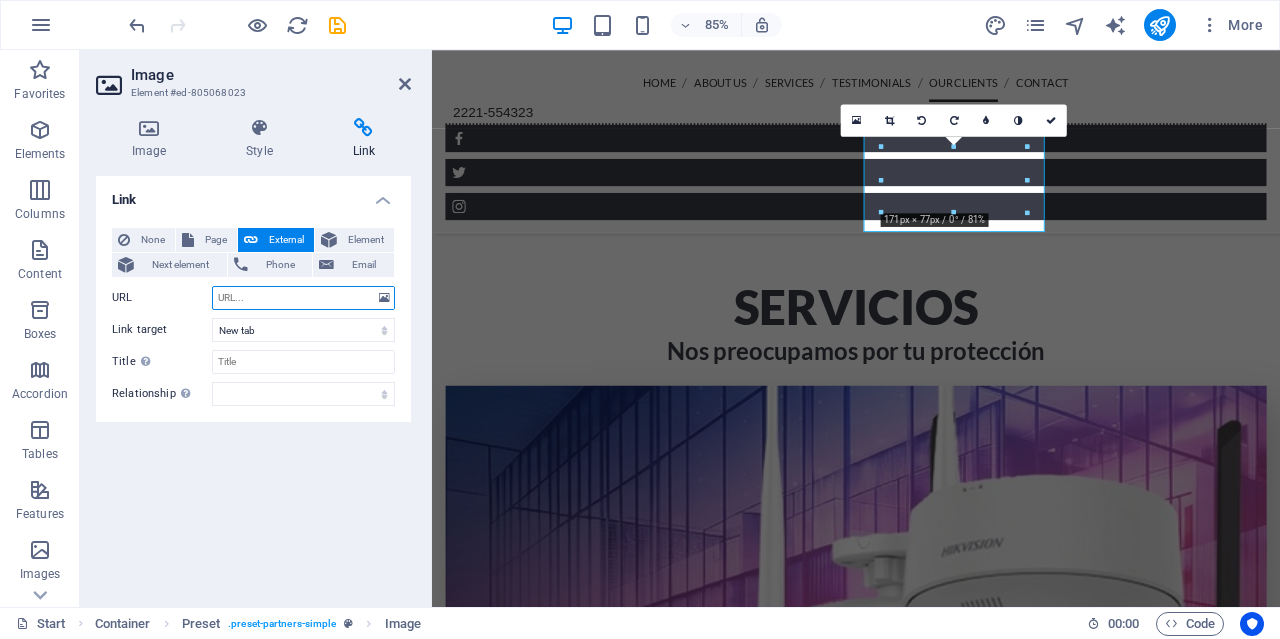 paste on "[URL][DOMAIN_NAME]" 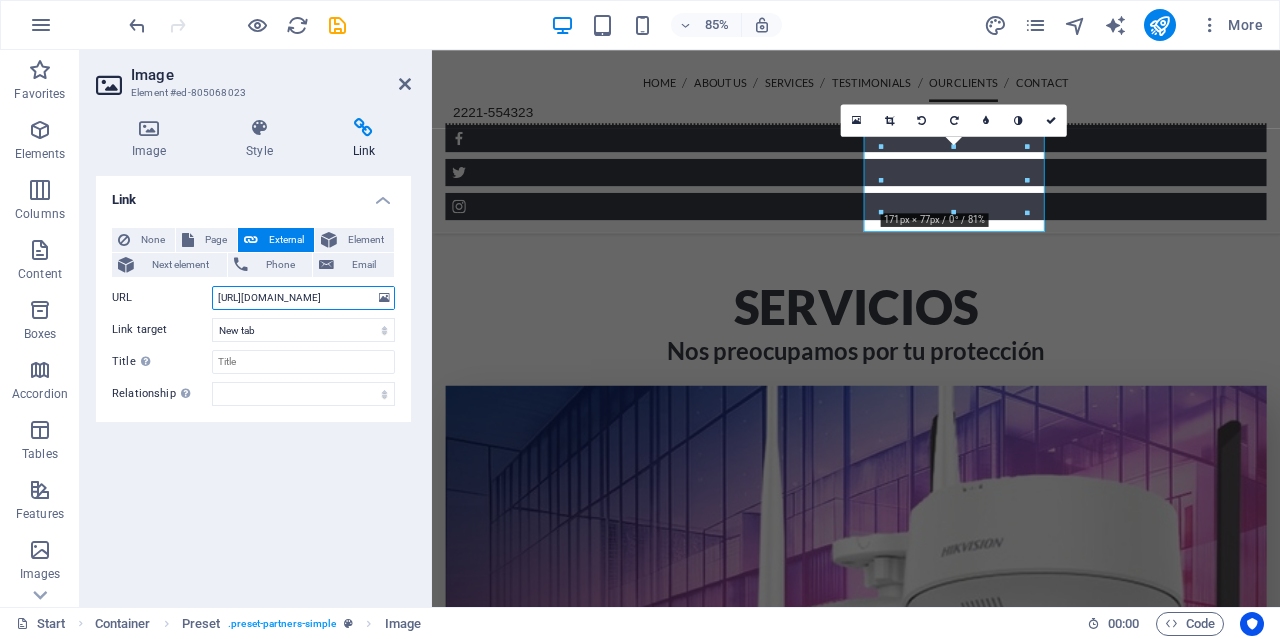 scroll, scrollTop: 0, scrollLeft: 21, axis: horizontal 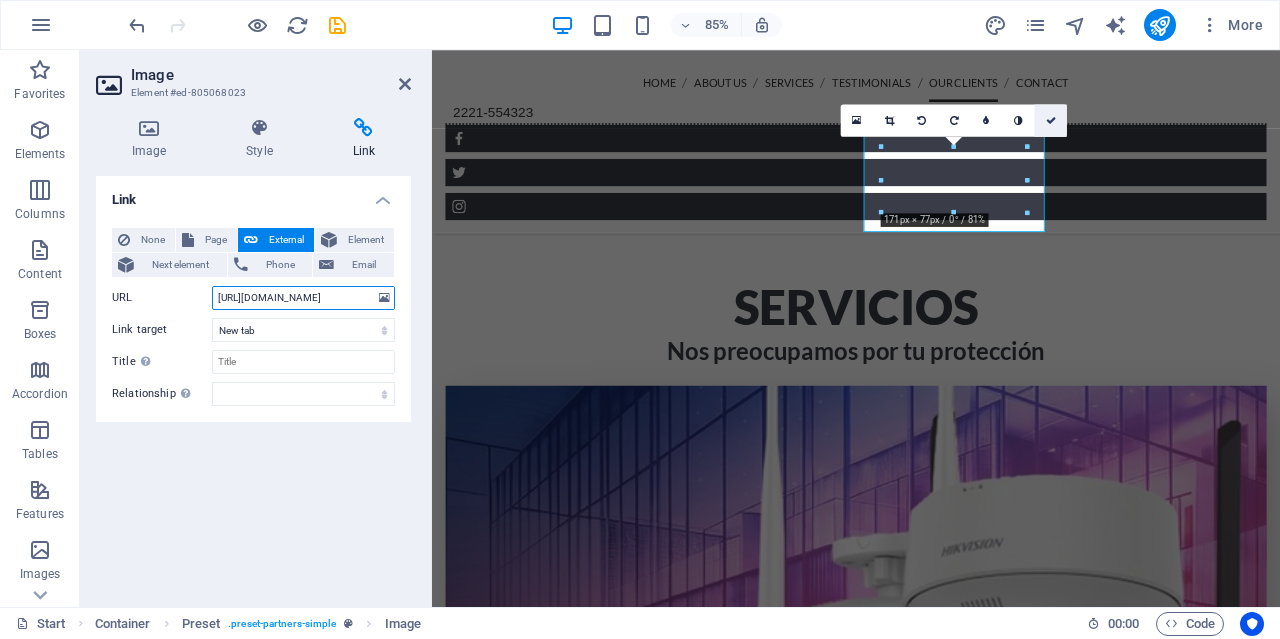type on "[URL][DOMAIN_NAME]" 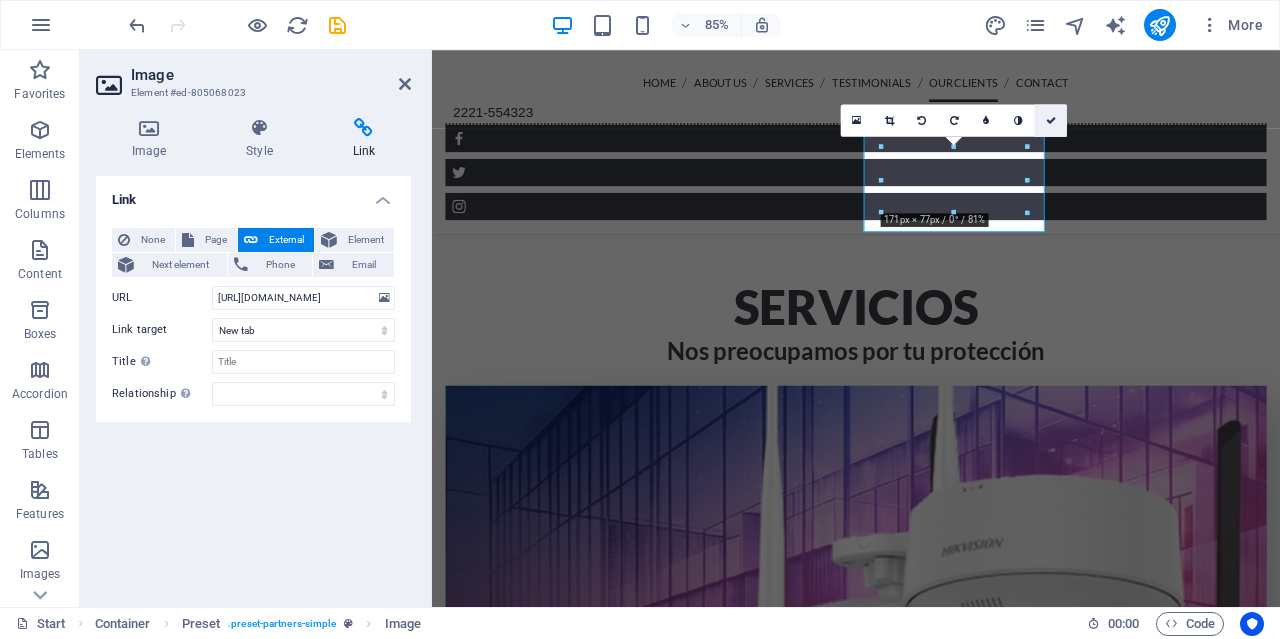 click at bounding box center [1051, 121] 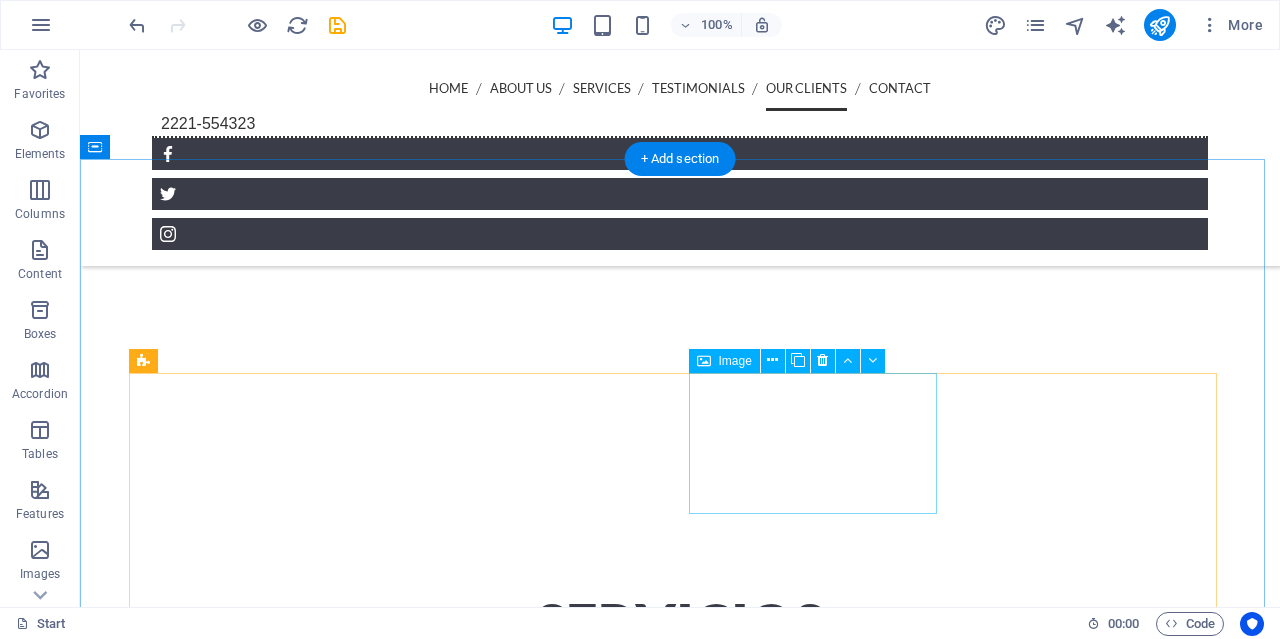 scroll, scrollTop: 3995, scrollLeft: 0, axis: vertical 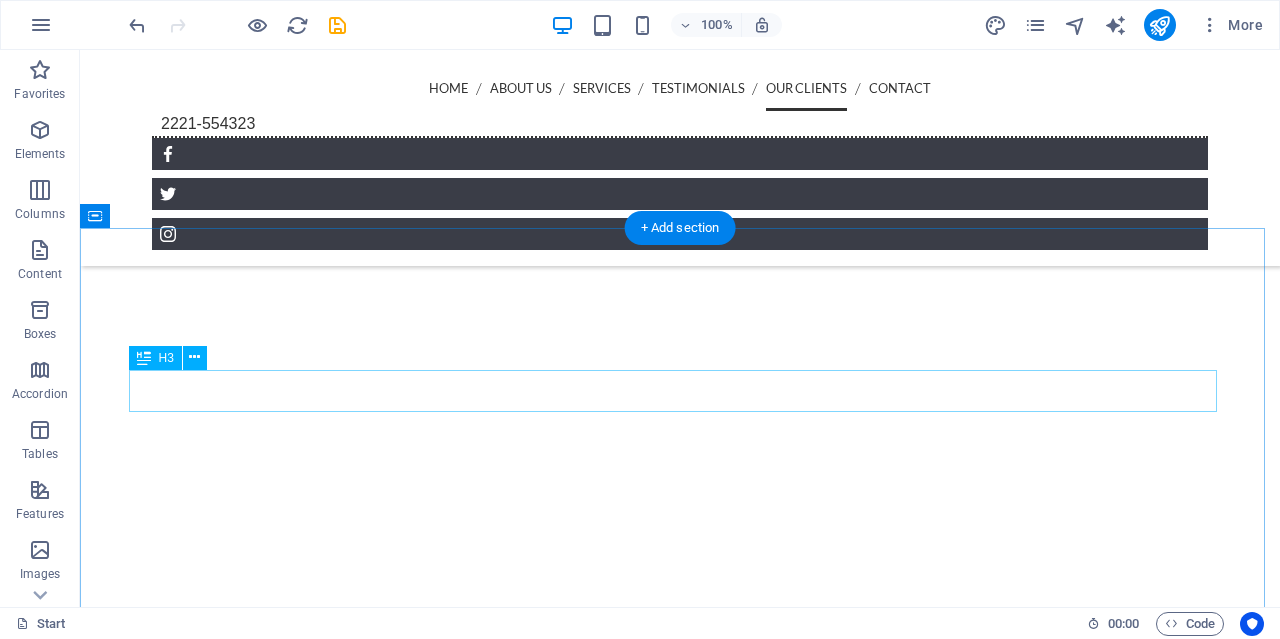 click on "Customers of ours" at bounding box center (680, 8602) 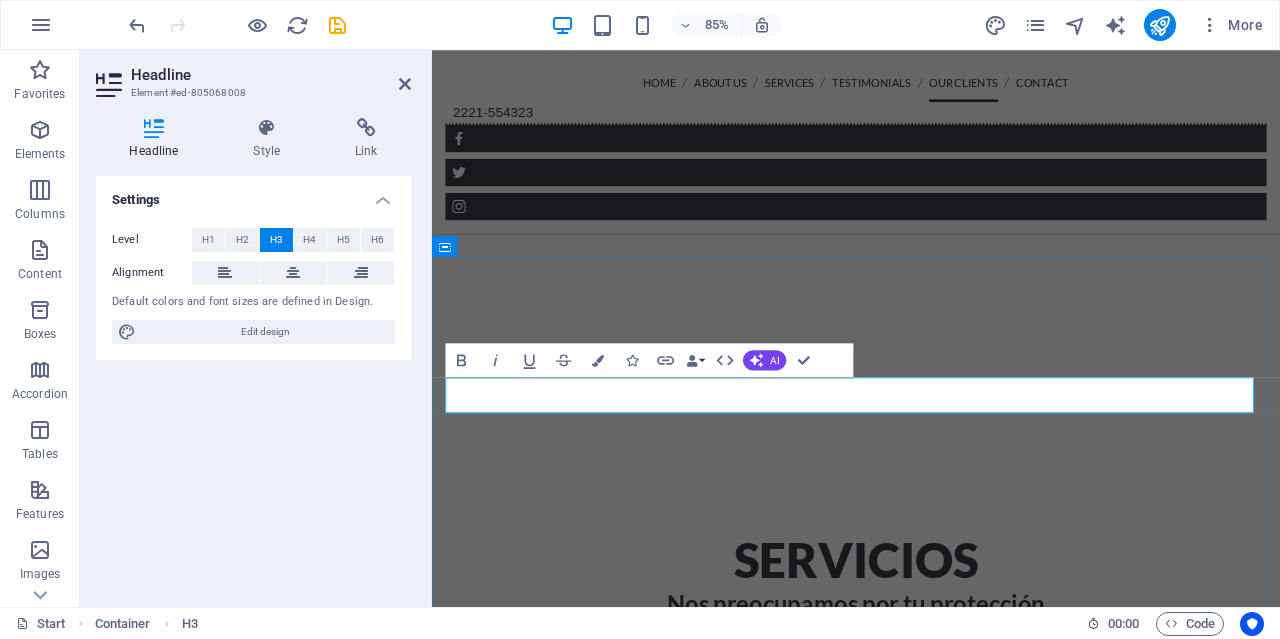 drag, startPoint x: 816, startPoint y: 460, endPoint x: 1048, endPoint y: 455, distance: 232.05388 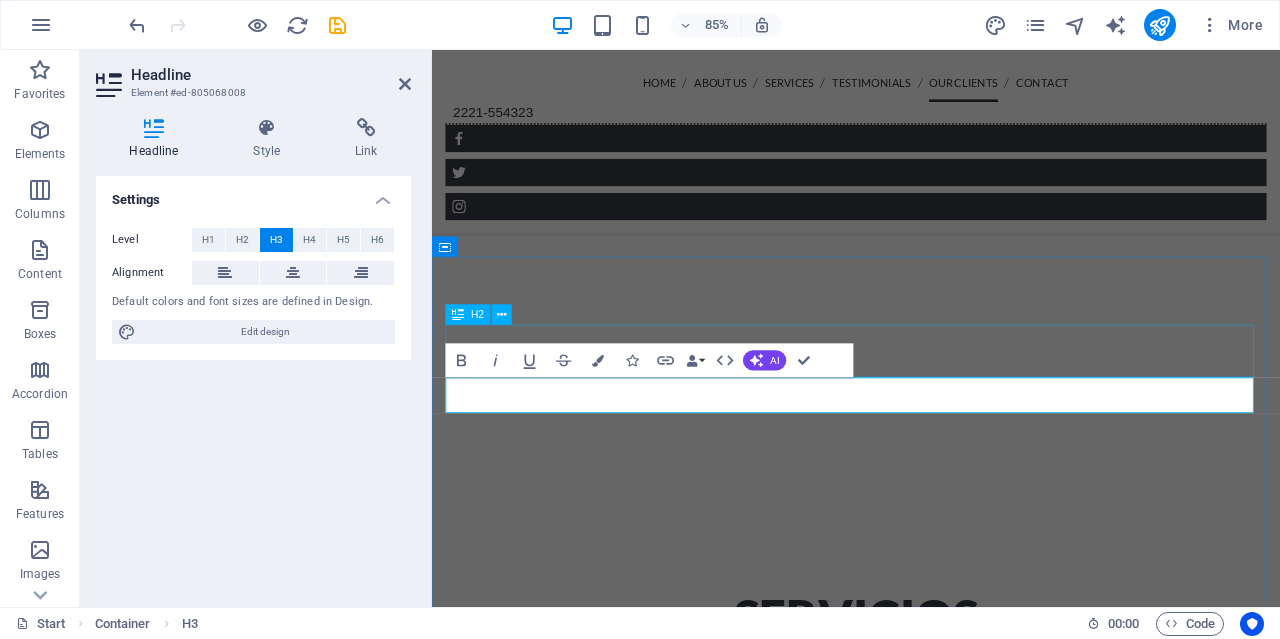 click on "Clients" at bounding box center (931, 8541) 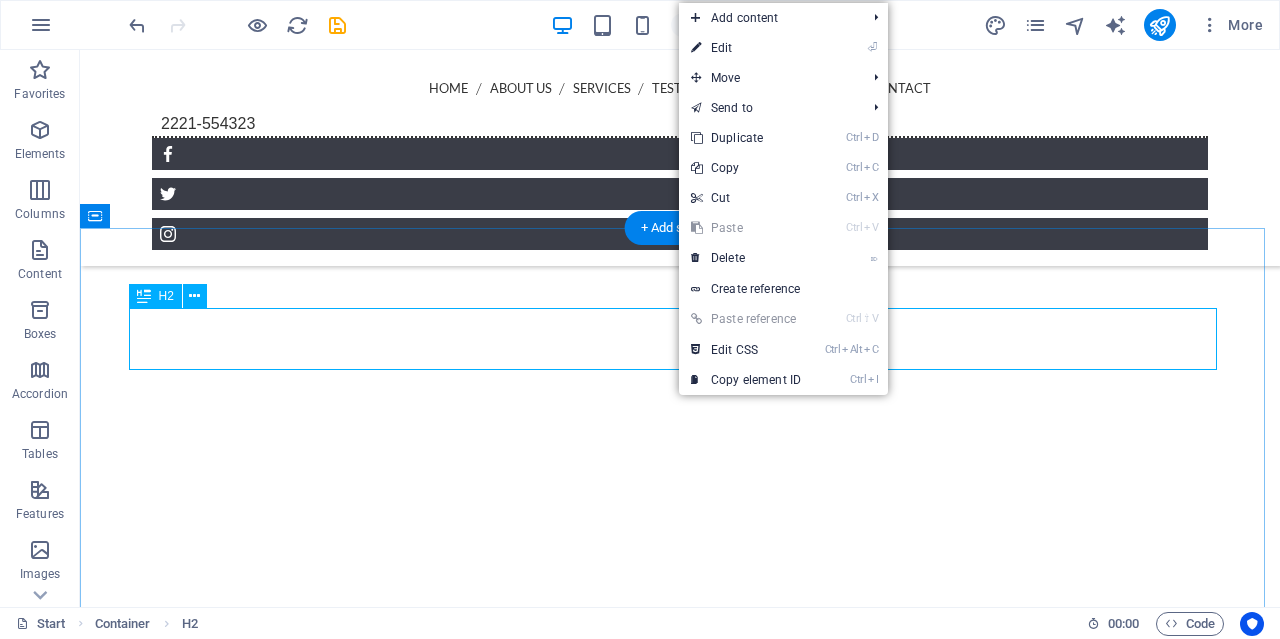 click on "Clients" at bounding box center [680, 8551] 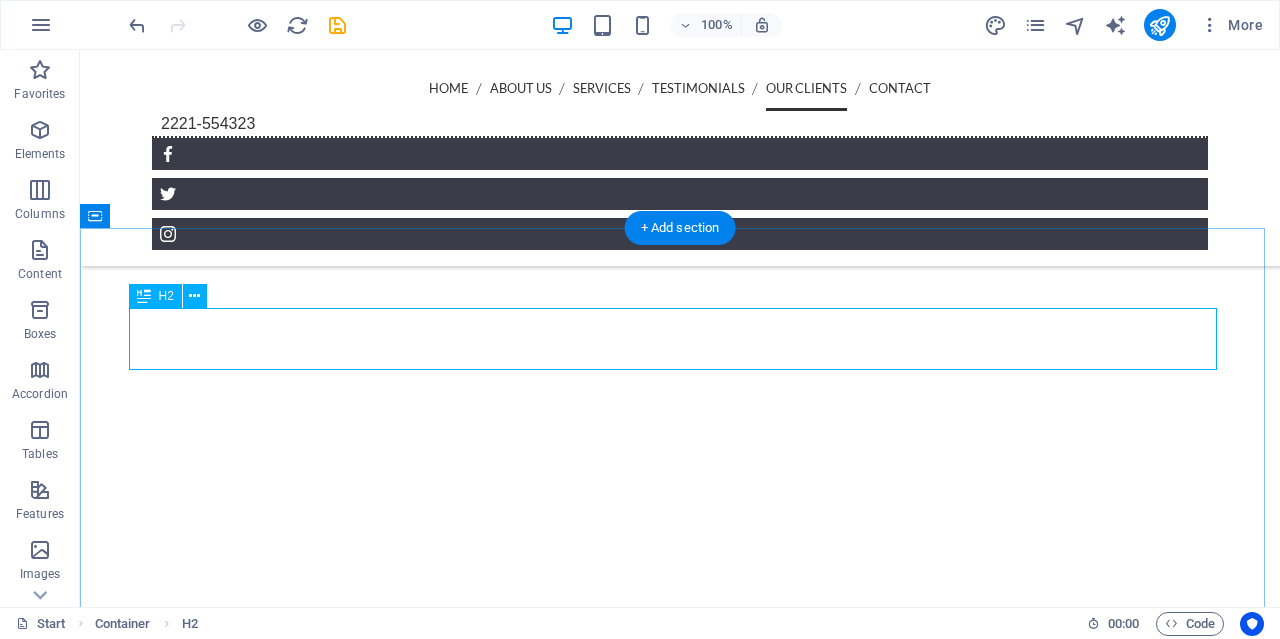 click on "Clients" at bounding box center [680, 8551] 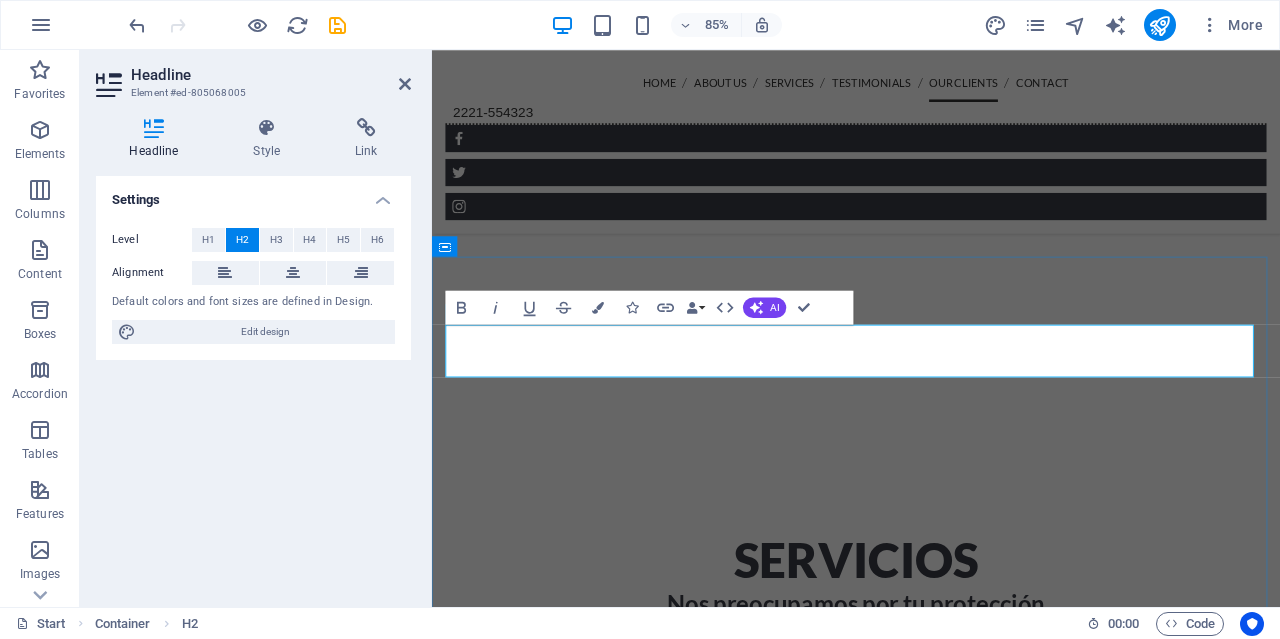 click on "Clients" at bounding box center (931, 8445) 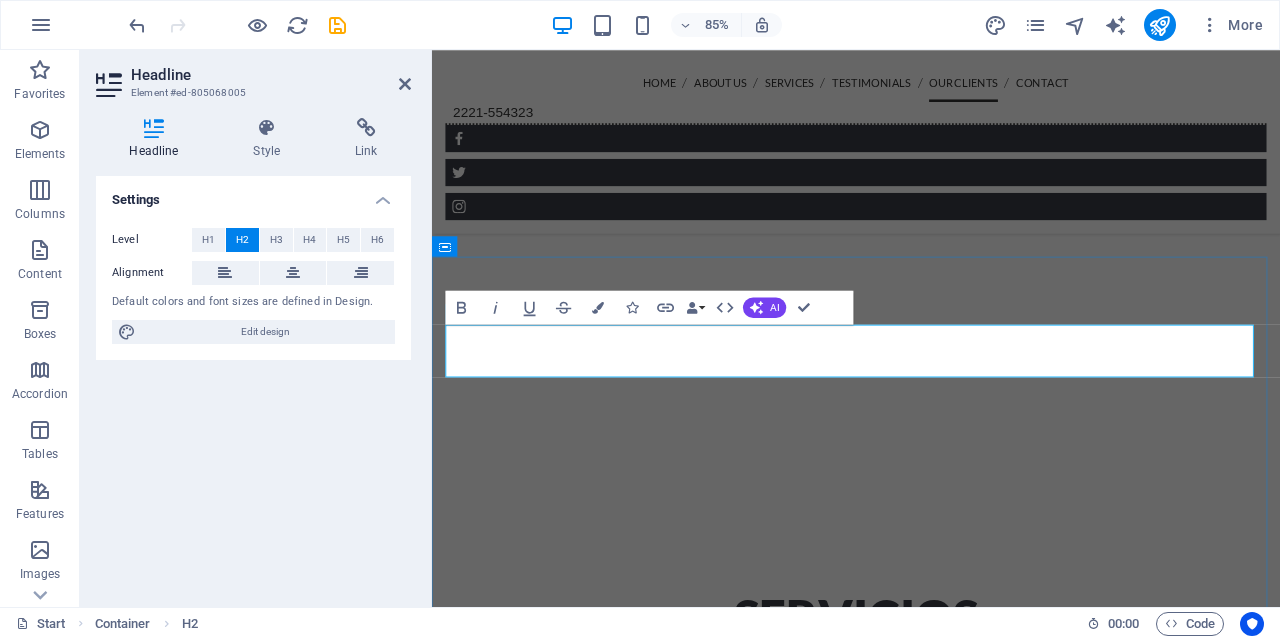 type 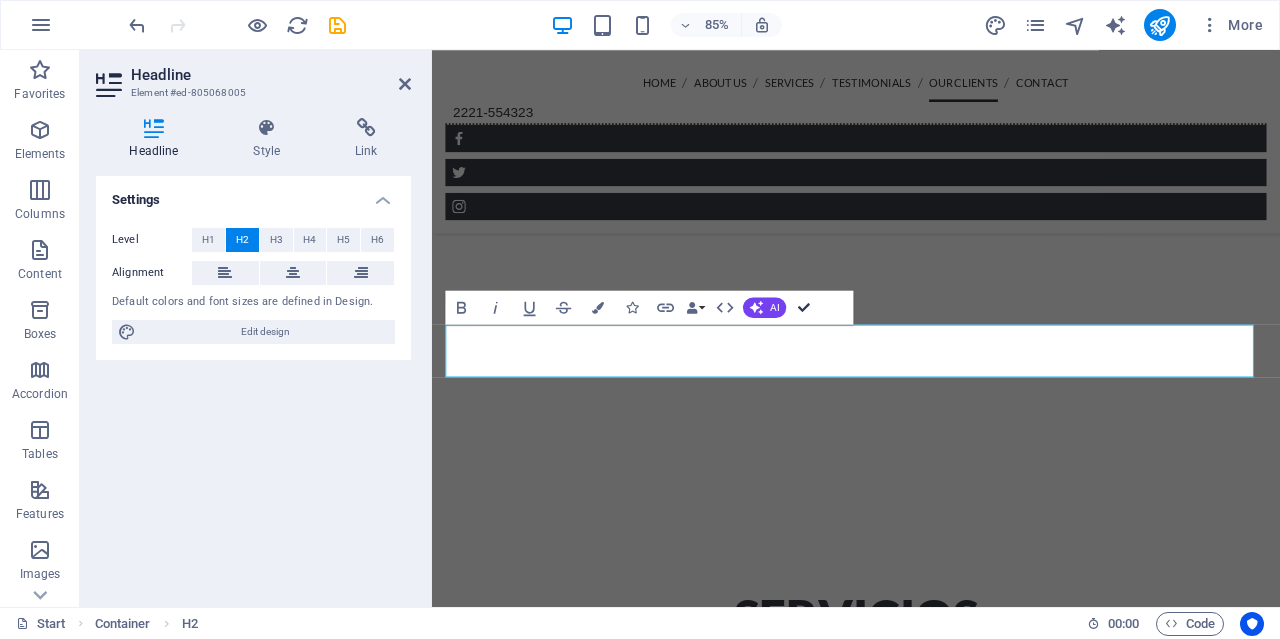drag, startPoint x: 806, startPoint y: 304, endPoint x: 724, endPoint y: 253, distance: 96.56604 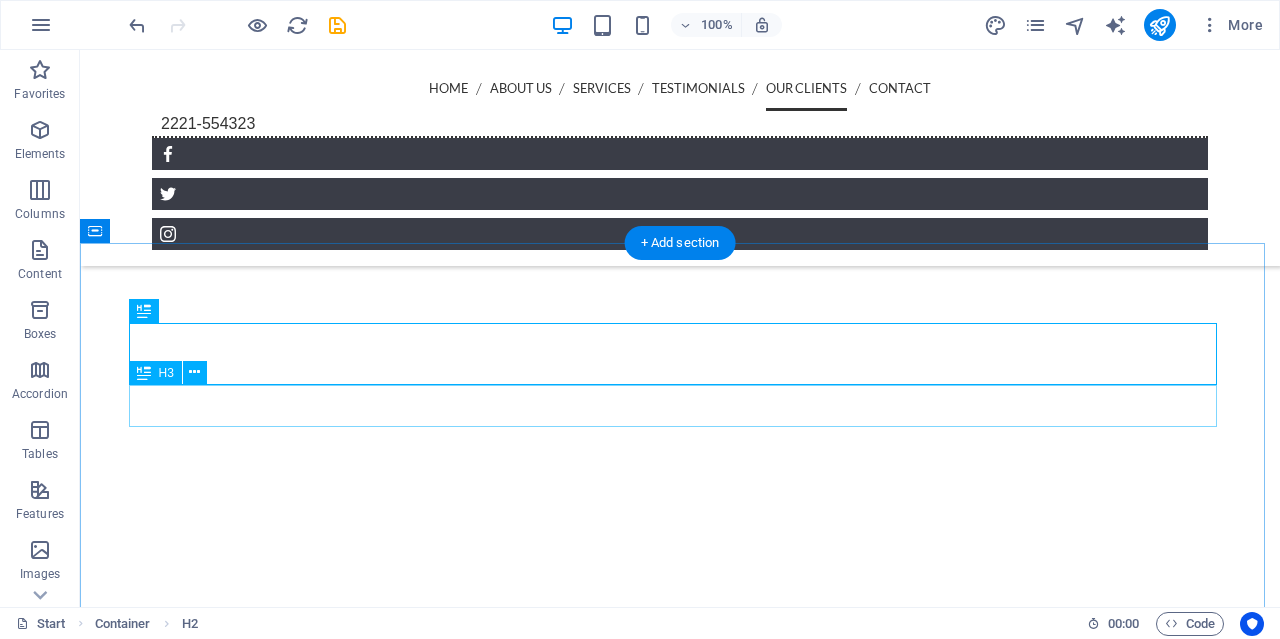 scroll, scrollTop: 4096, scrollLeft: 0, axis: vertical 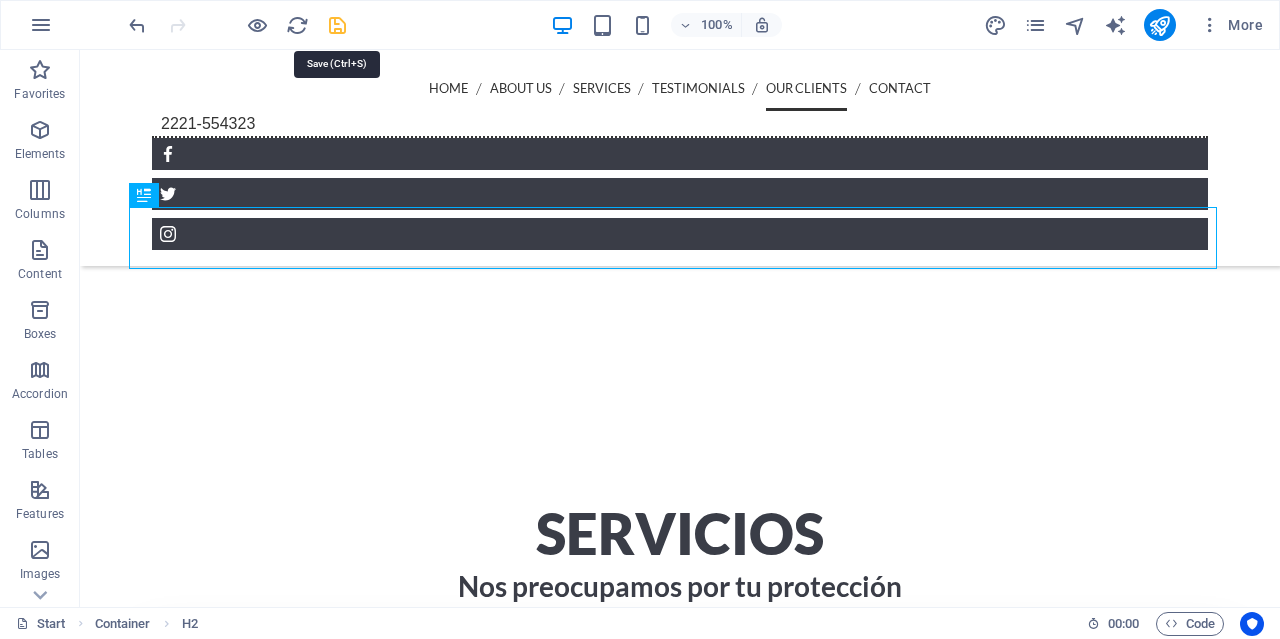 drag, startPoint x: 334, startPoint y: 27, endPoint x: 1141, endPoint y: 382, distance: 881.6315 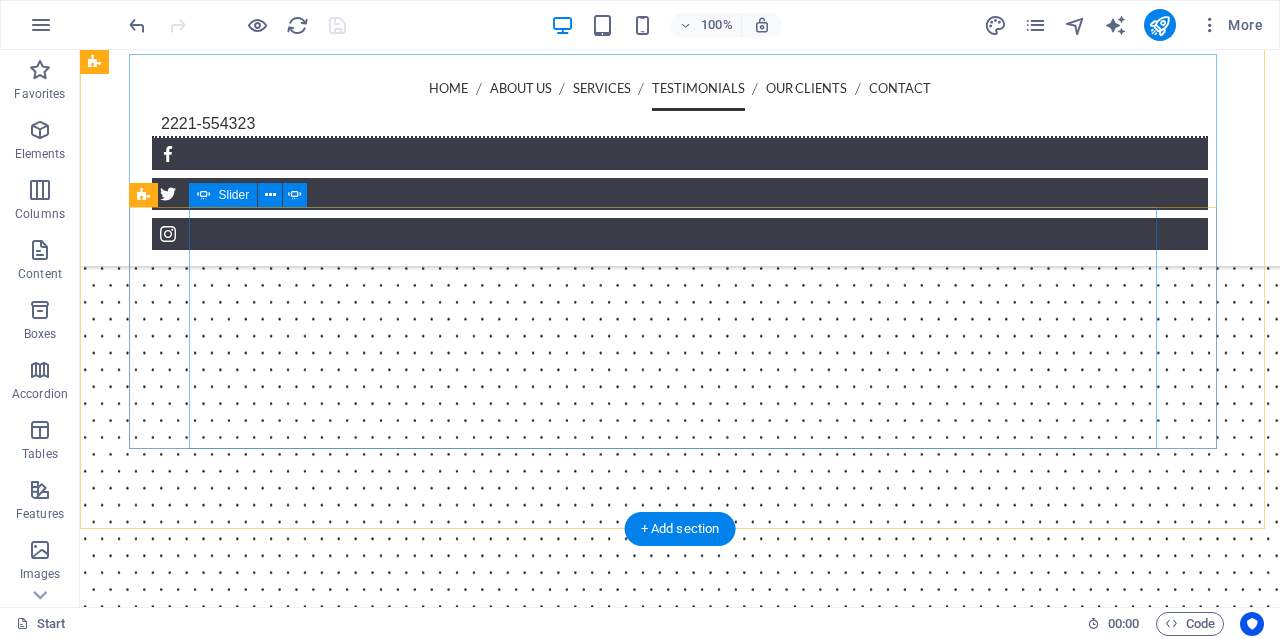 scroll, scrollTop: 3596, scrollLeft: 0, axis: vertical 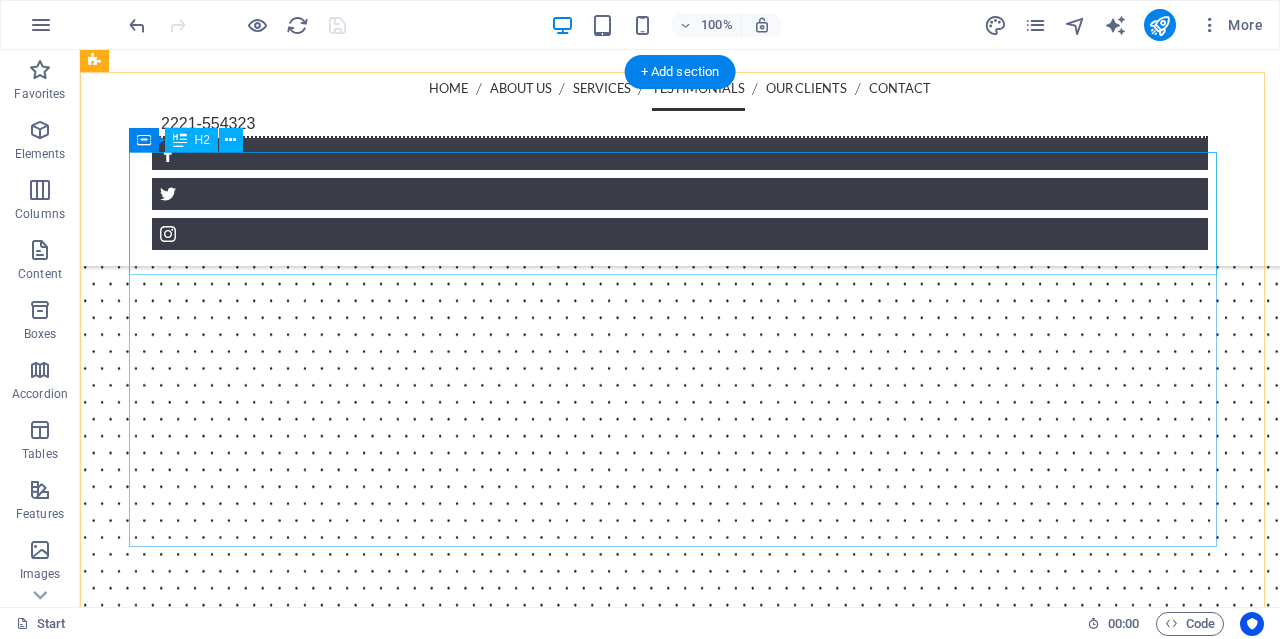 click on "What our Clients say about us" at bounding box center [680, 6725] 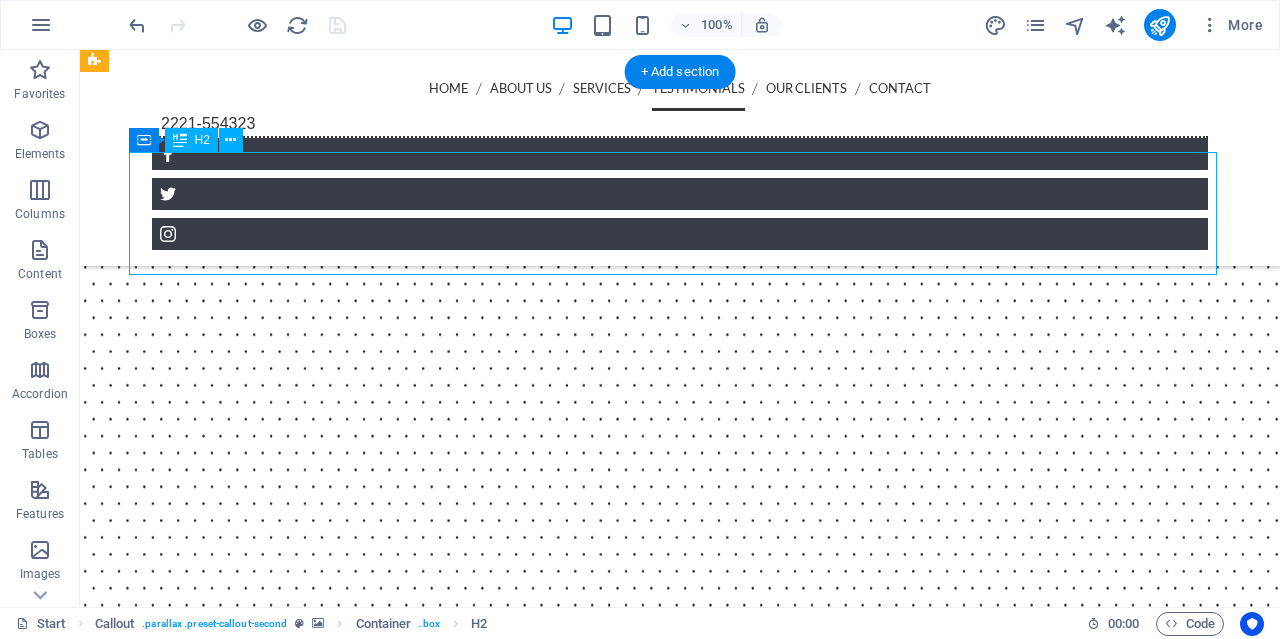 click on "What our Clients say about us" at bounding box center (680, 6725) 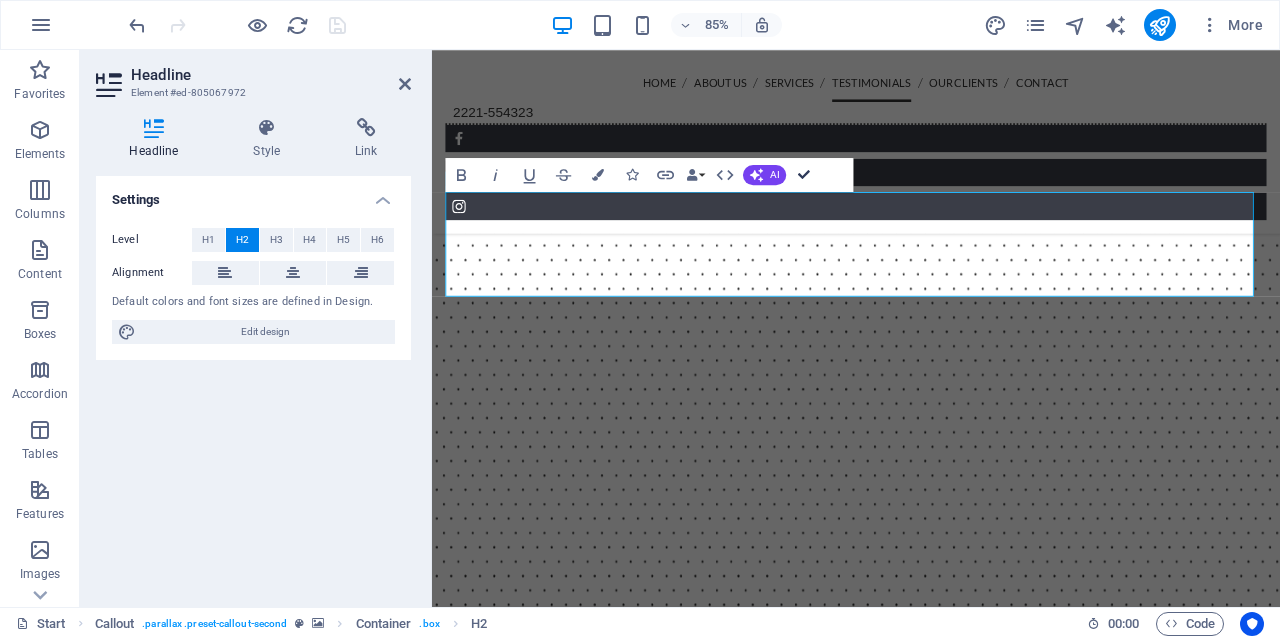 drag, startPoint x: 798, startPoint y: 170, endPoint x: 718, endPoint y: 119, distance: 94.873604 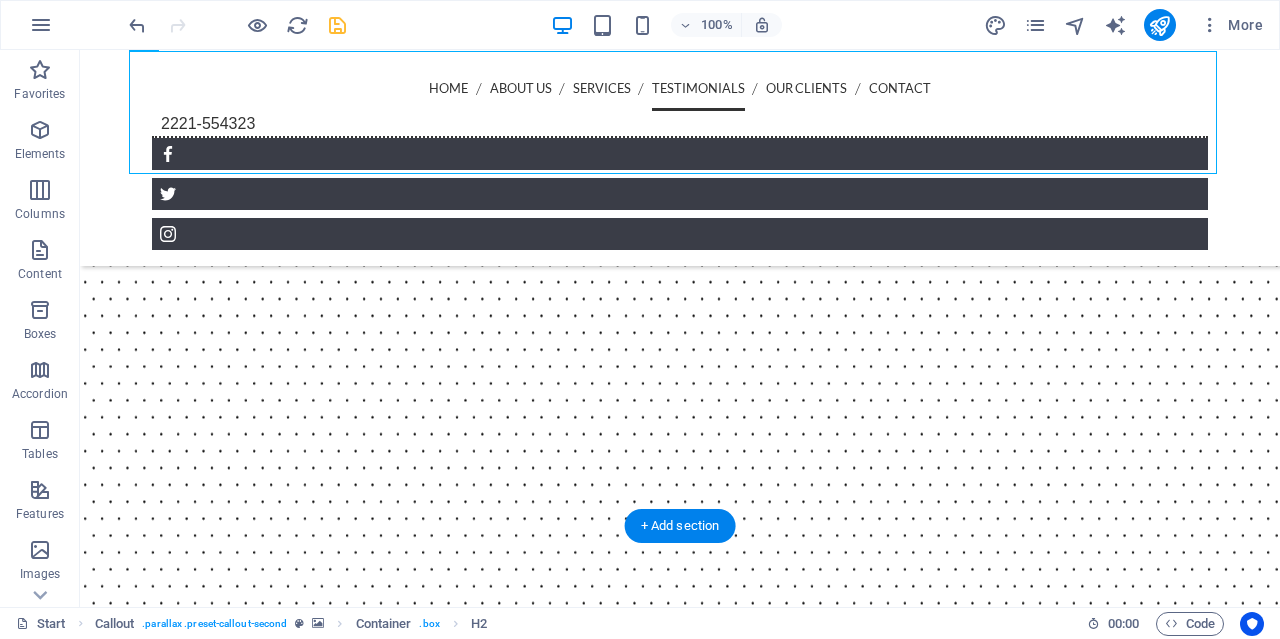 scroll, scrollTop: 3697, scrollLeft: 0, axis: vertical 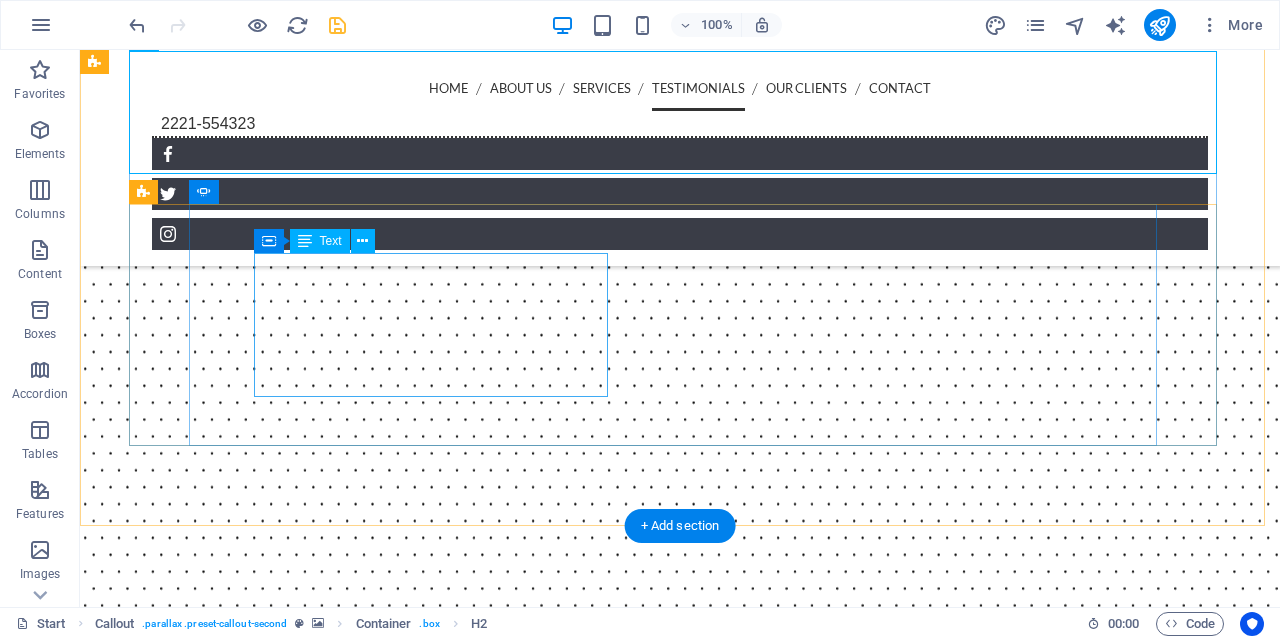 click on "Lorem ipsum dolor sit amet, consetetur sadipscing elitr, sed diam nonumy eirmod tempor invidunt ut labore et dolore magna aliquyam erat, sed diam voluptua. - ArrowPark Ltd" at bounding box center [-1063, 7687] 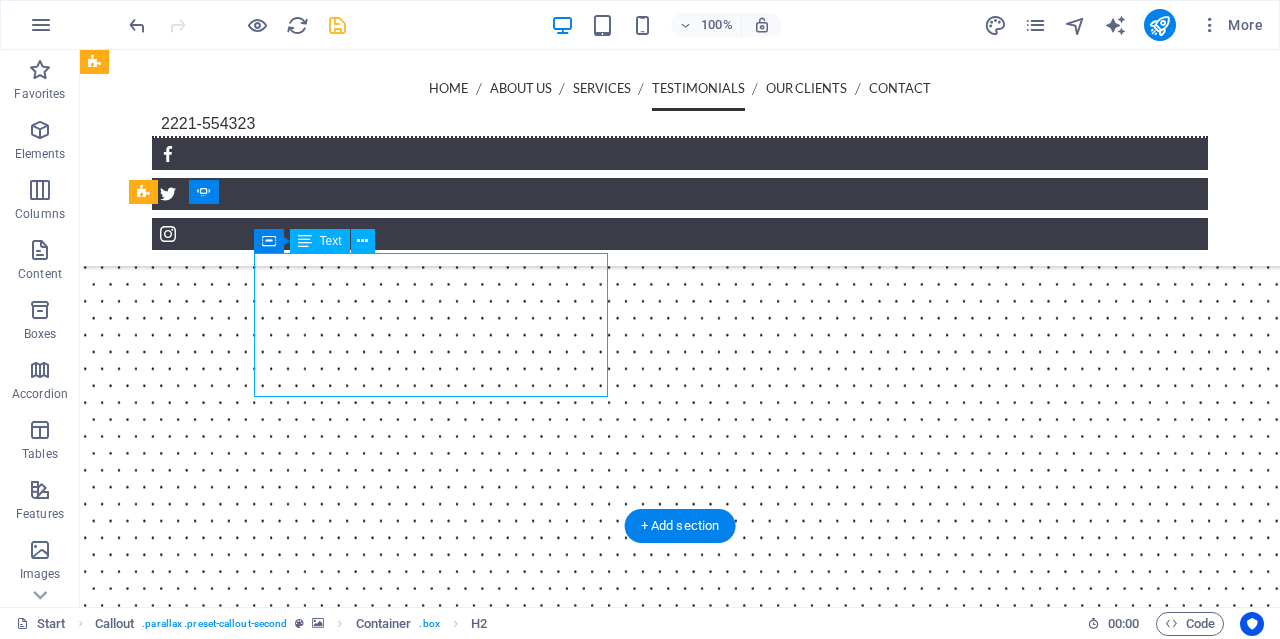 click on "Lorem ipsum dolor sit amet, consetetur sadipscing elitr, sed diam nonumy eirmod tempor invidunt ut labore et dolore magna aliquyam erat, sed diam voluptua. - ArrowPark Ltd" at bounding box center (-1063, 7687) 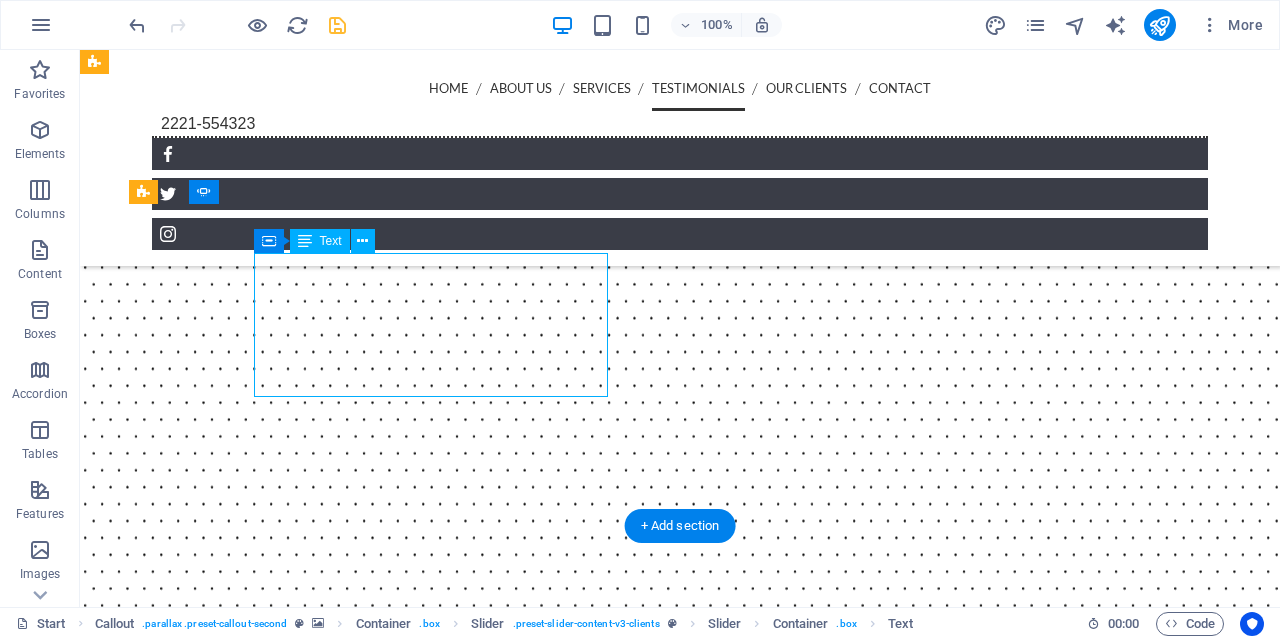 click on "Lorem ipsum dolor sit amet, consetetur sadipscing elitr, sed diam nonumy eirmod tempor invidunt ut labore et dolore magna aliquyam erat, sed diam voluptua. - ArrowPark Ltd" at bounding box center (-1063, 7687) 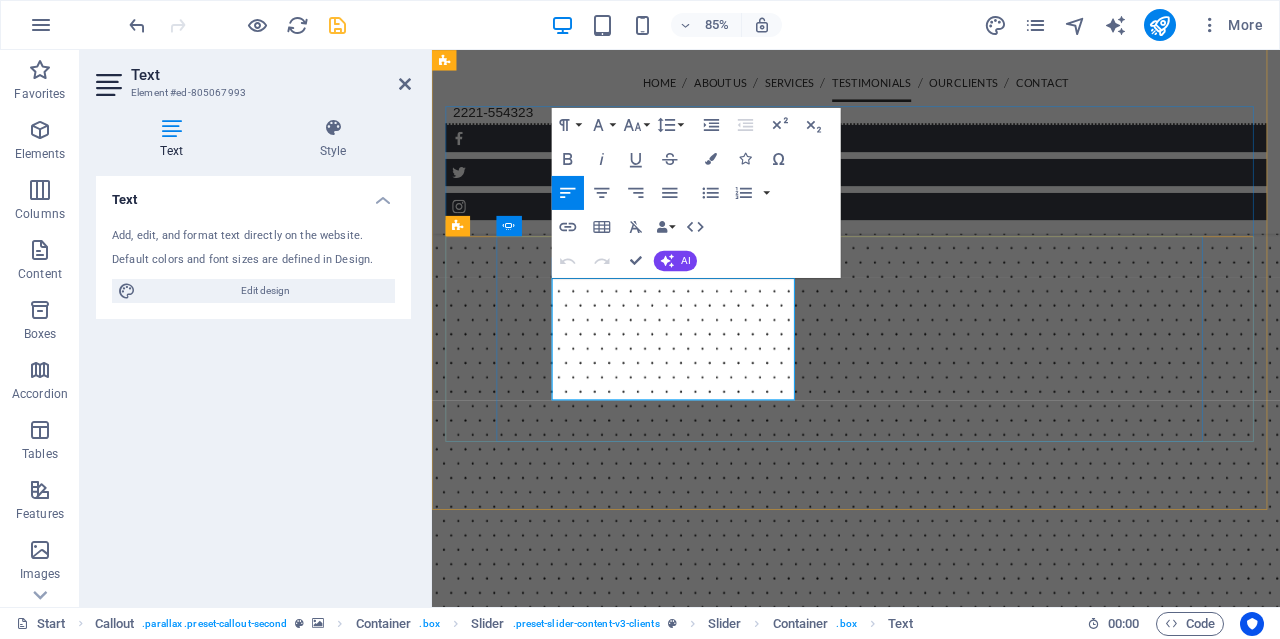 drag, startPoint x: 813, startPoint y: 399, endPoint x: 596, endPoint y: 329, distance: 228.01097 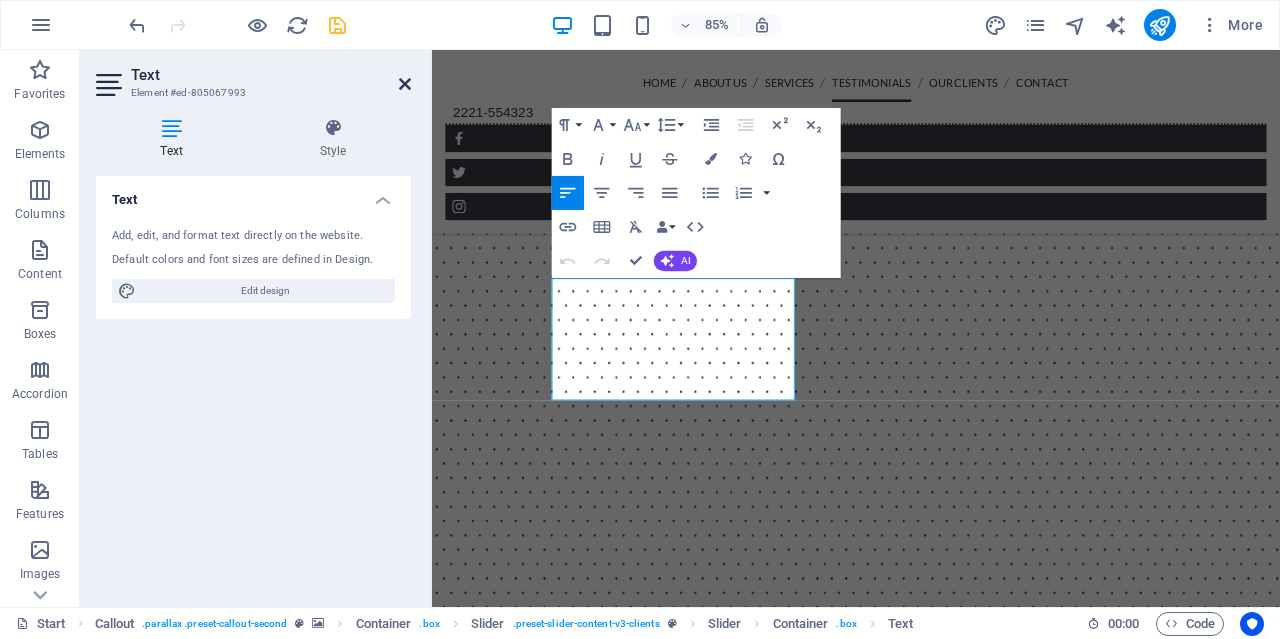 click at bounding box center (405, 84) 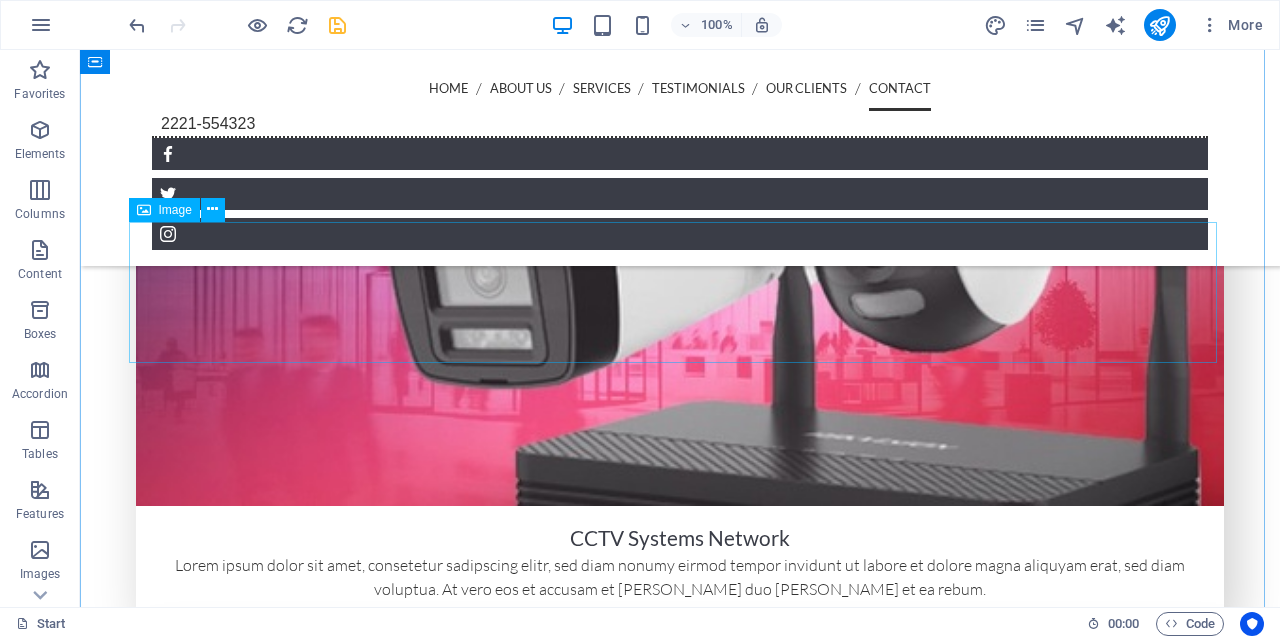 scroll, scrollTop: 4997, scrollLeft: 0, axis: vertical 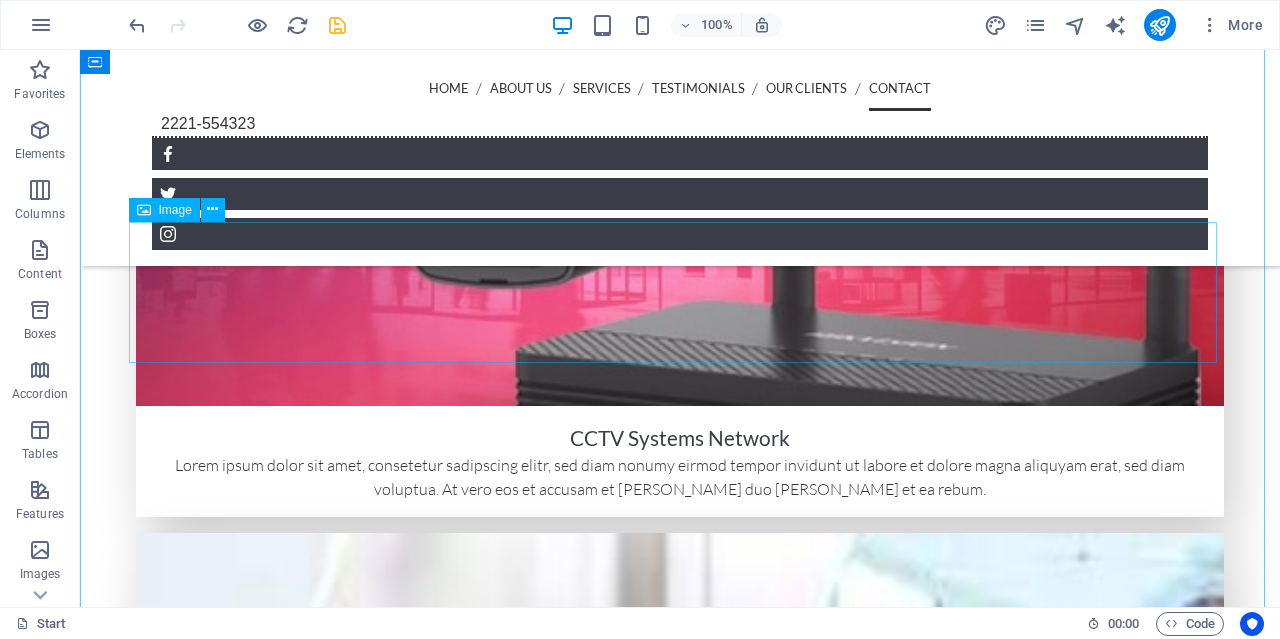 click at bounding box center (680, 11677) 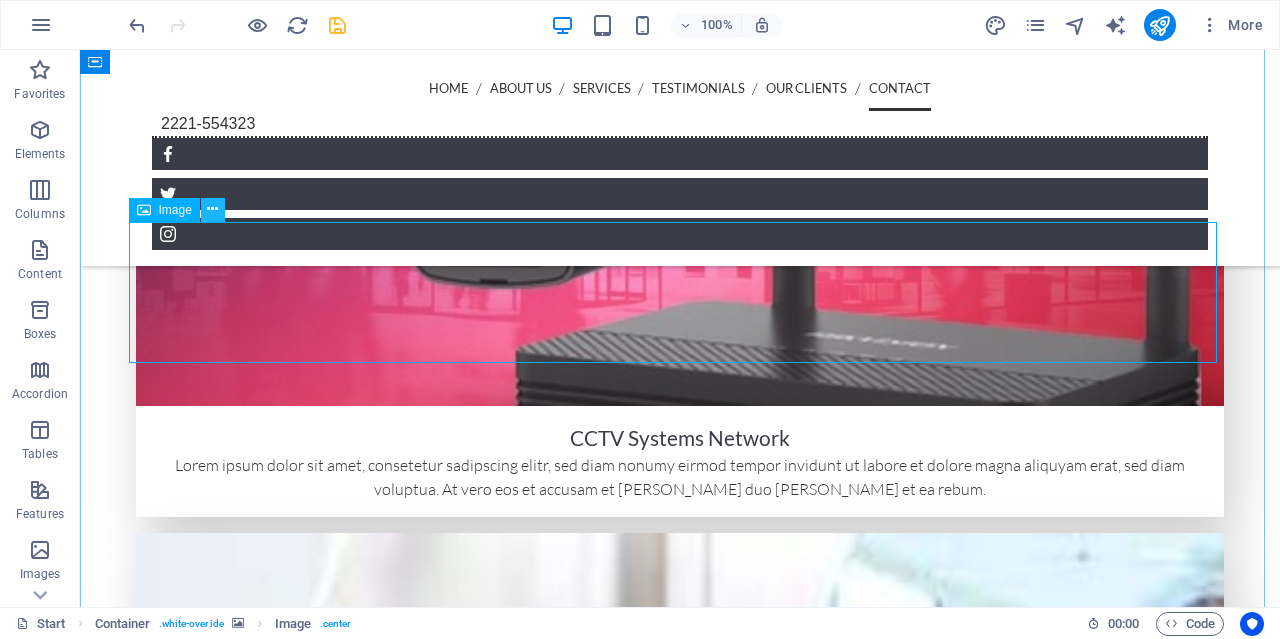 click at bounding box center [213, 210] 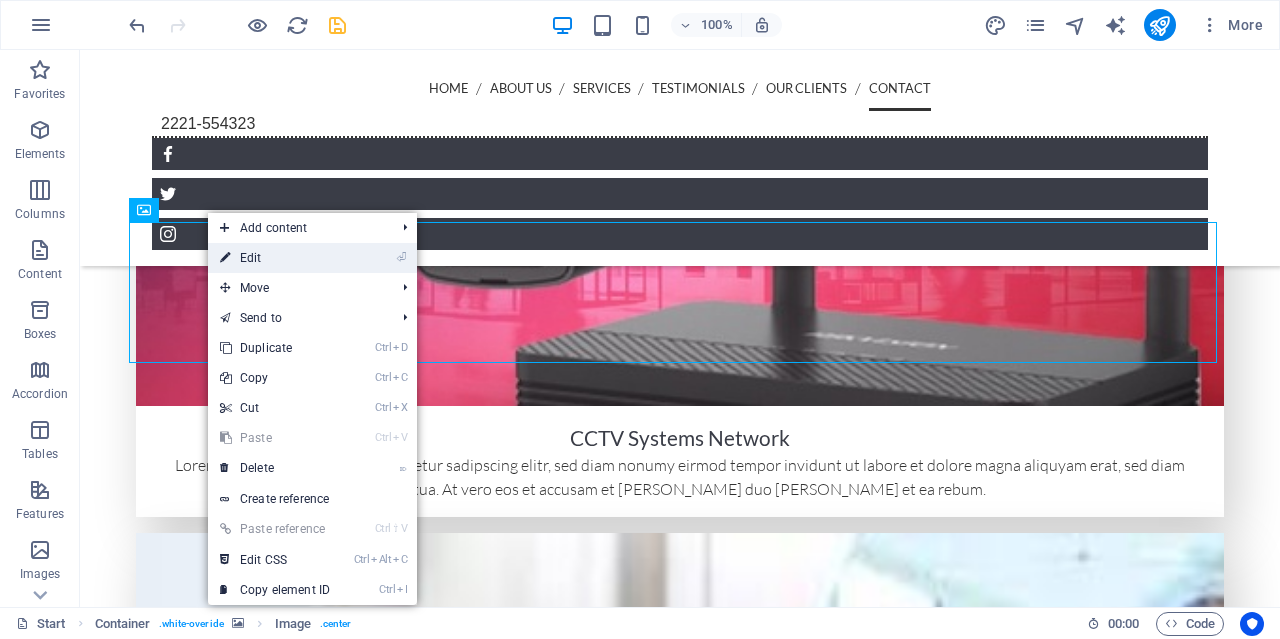 click on "⏎  Edit" at bounding box center (275, 258) 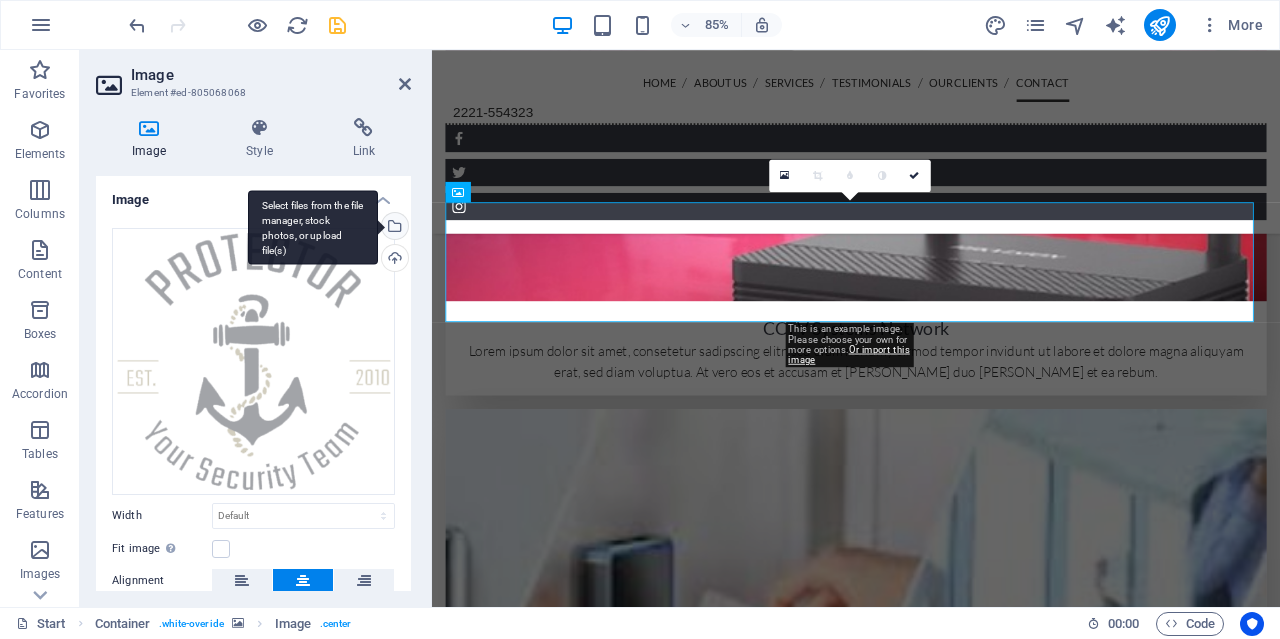 click on "Select files from the file manager, stock photos, or upload file(s)" at bounding box center (393, 228) 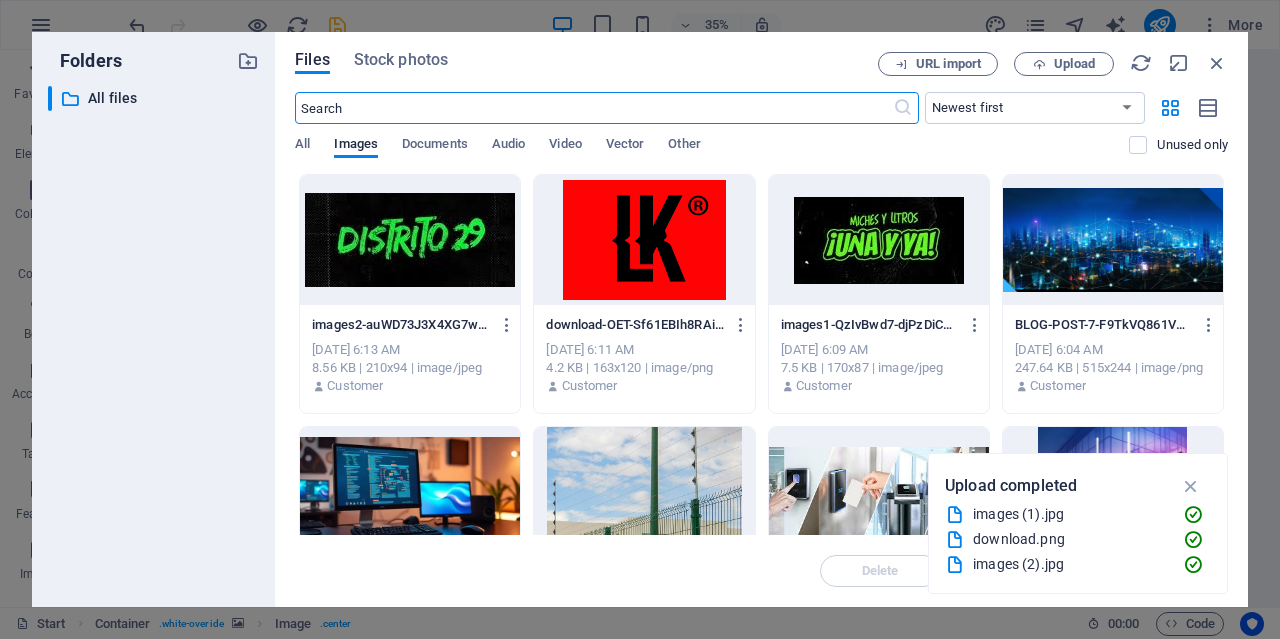 scroll, scrollTop: 5882, scrollLeft: 0, axis: vertical 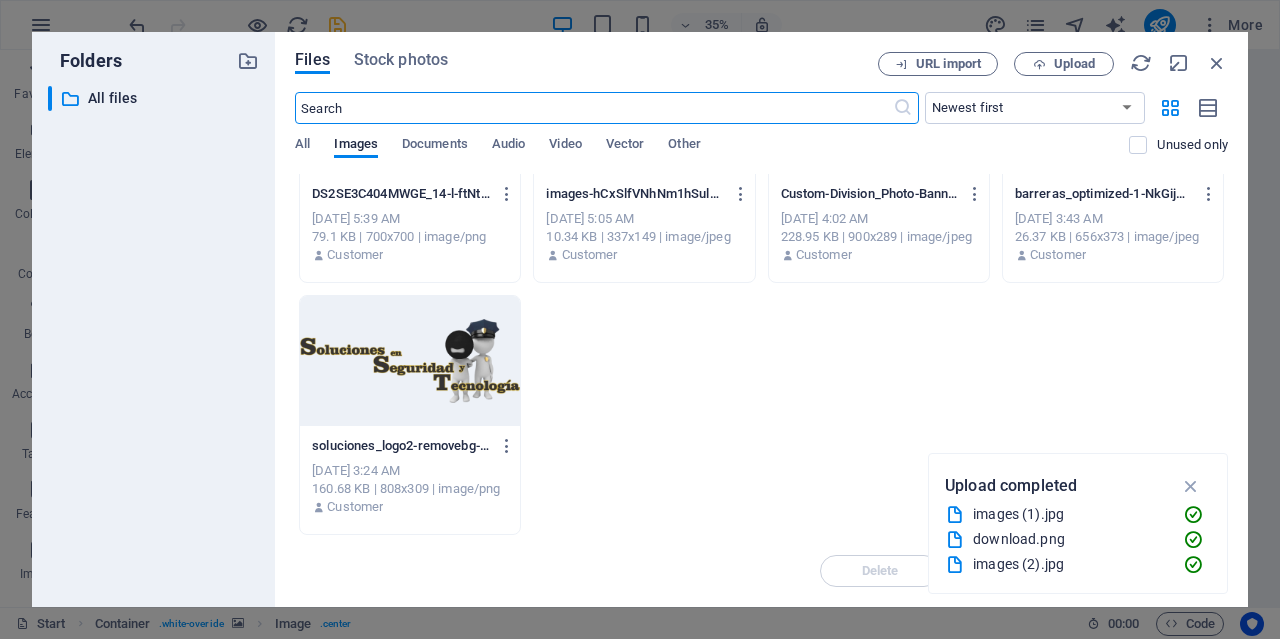 click at bounding box center (410, 361) 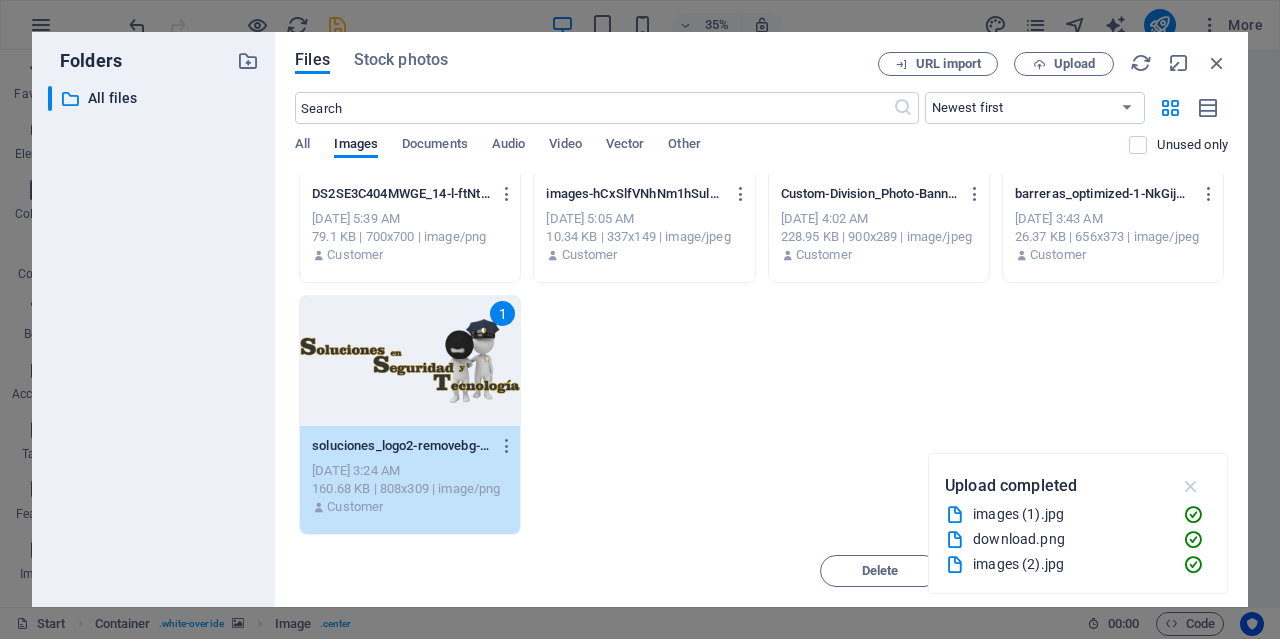 click at bounding box center (1191, 486) 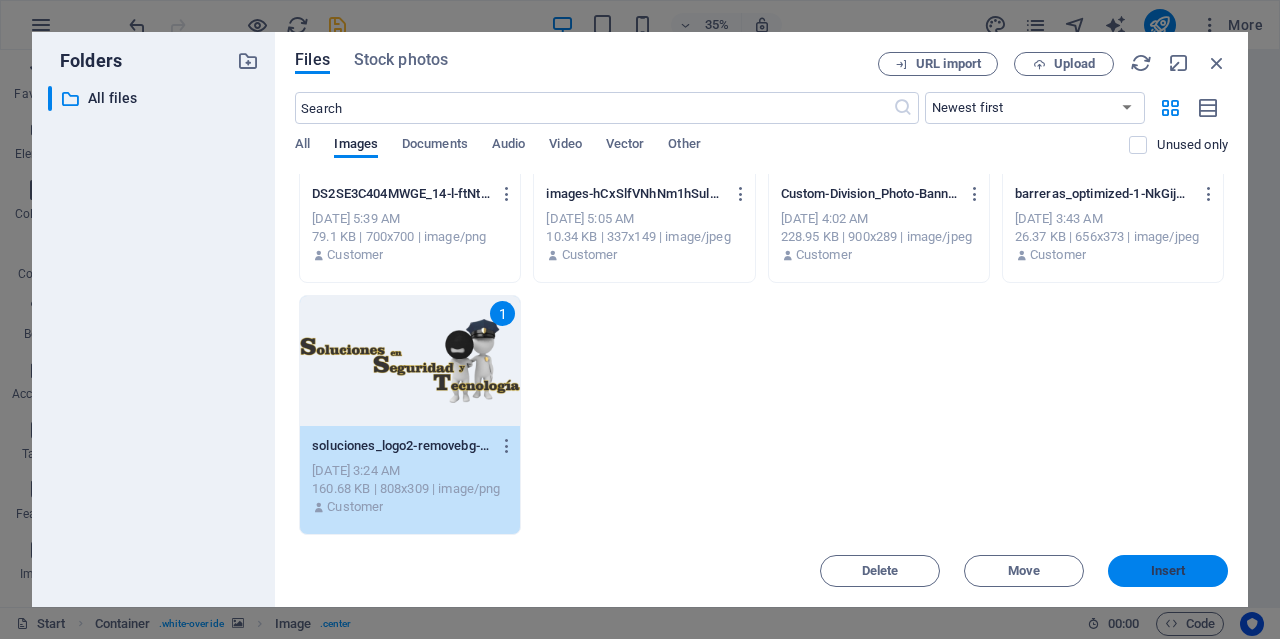 drag, startPoint x: 1162, startPoint y: 567, endPoint x: 858, endPoint y: 607, distance: 306.6203 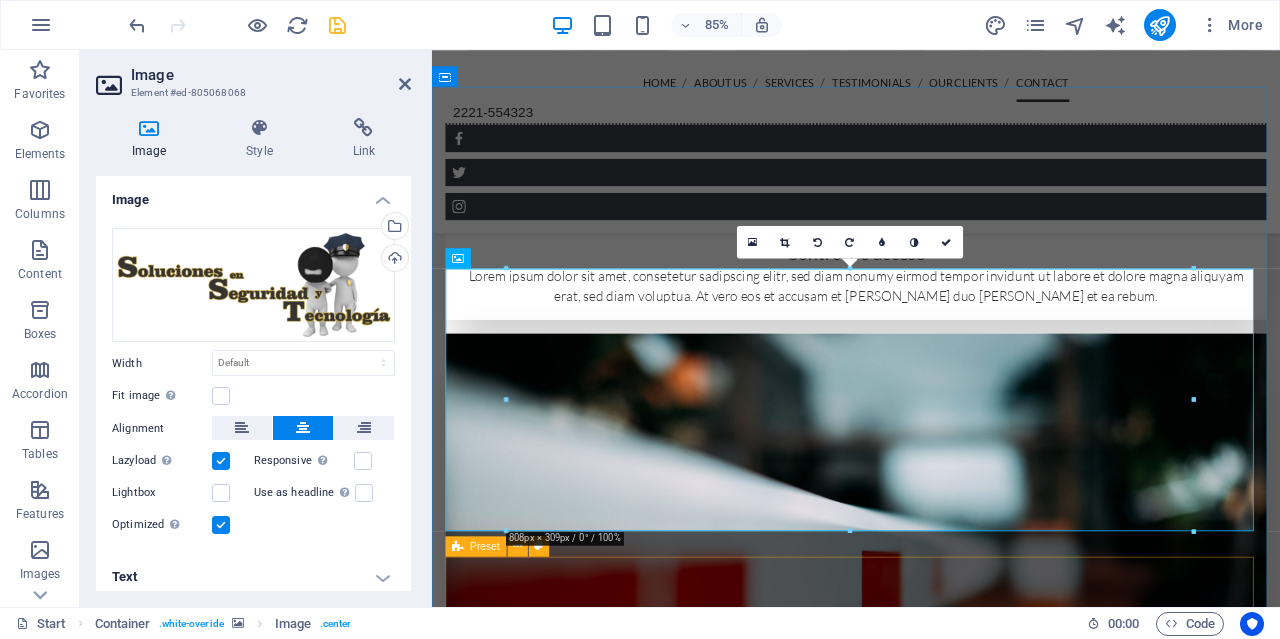 scroll, scrollTop: 4919, scrollLeft: 0, axis: vertical 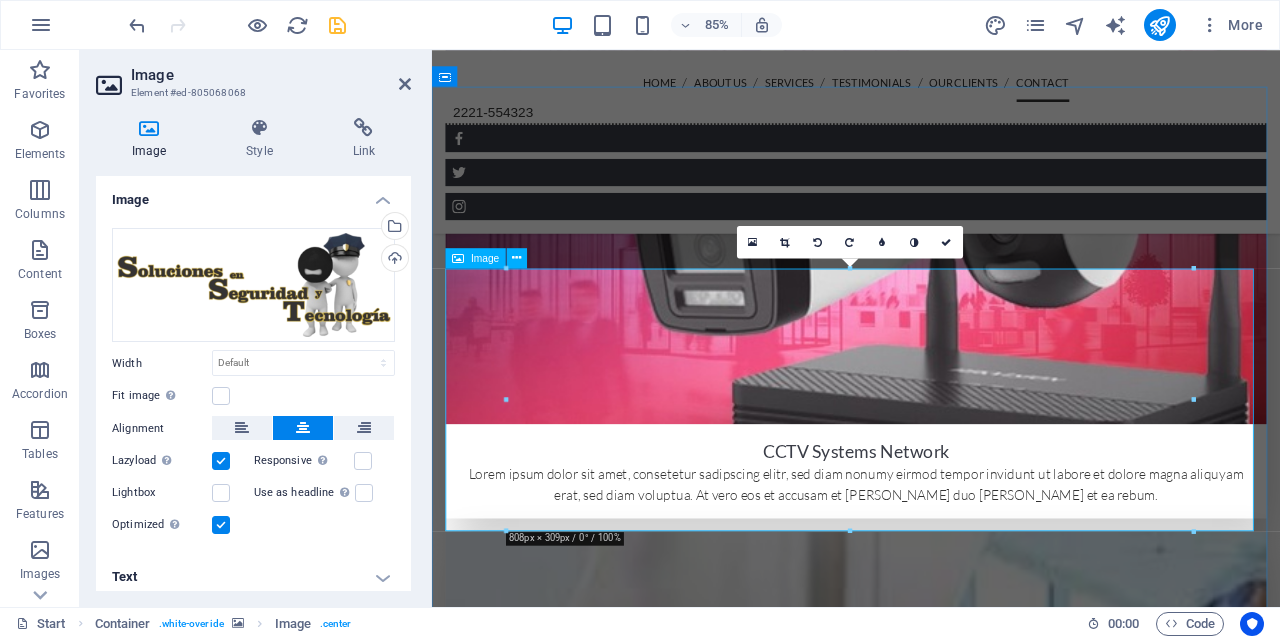 drag, startPoint x: 940, startPoint y: 447, endPoint x: 747, endPoint y: 459, distance: 193.3727 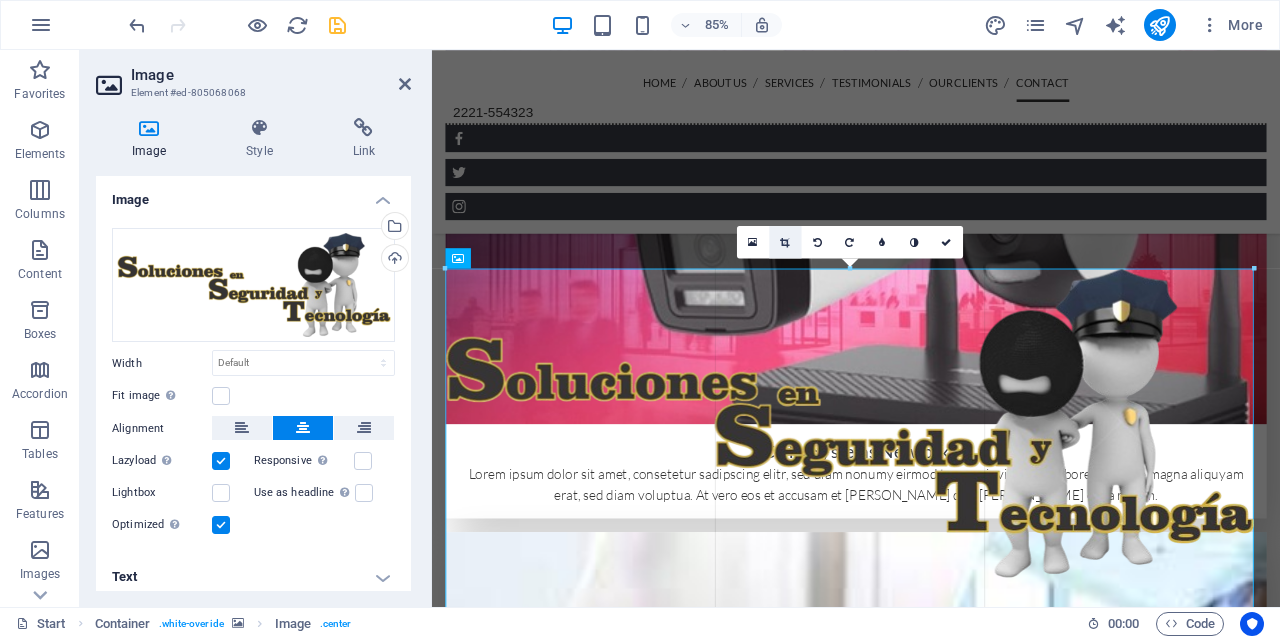 type on "951" 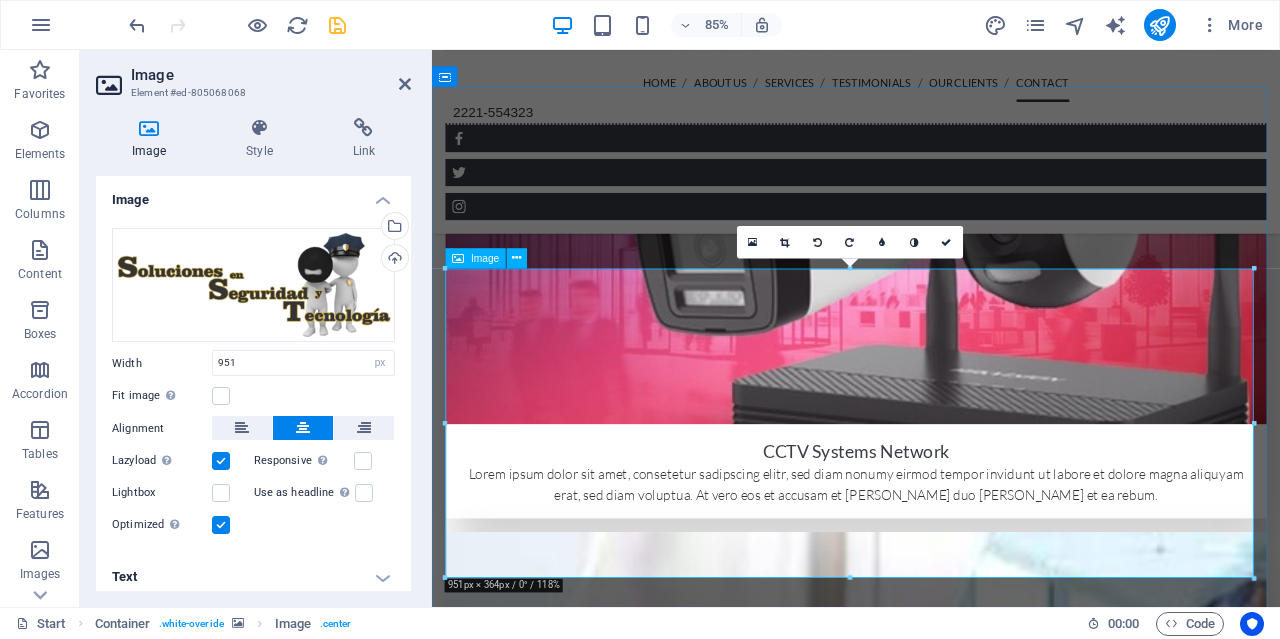 drag, startPoint x: 1685, startPoint y: 320, endPoint x: 1147, endPoint y: 395, distance: 543.2025 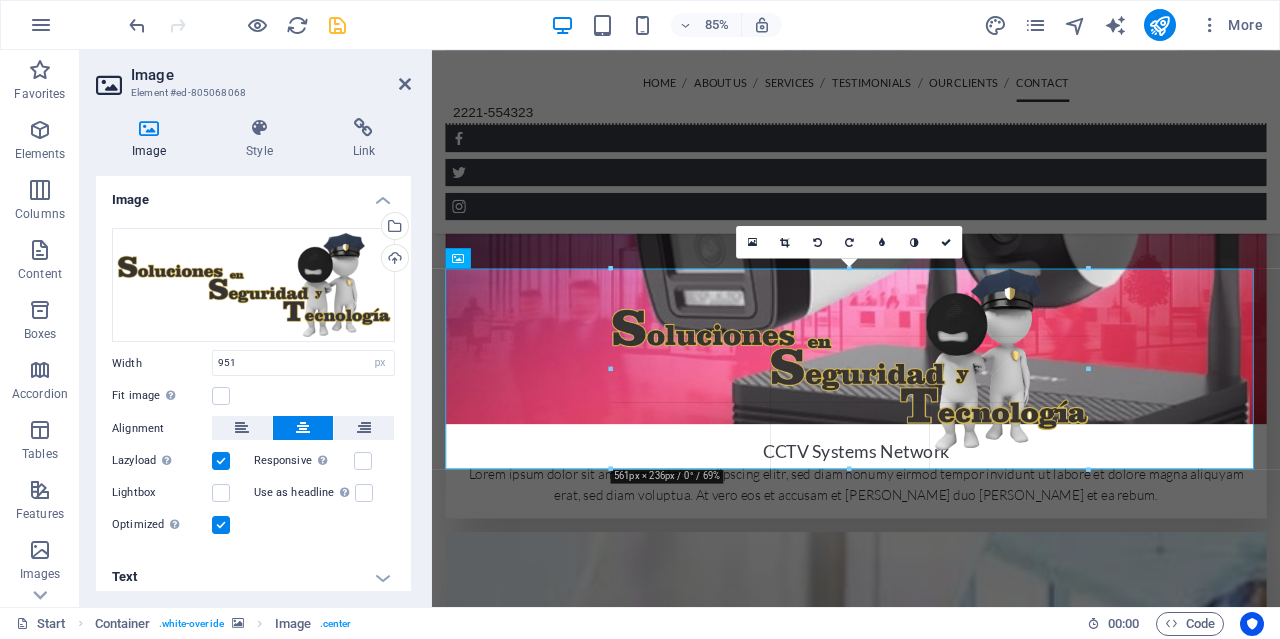 drag, startPoint x: 1249, startPoint y: 271, endPoint x: 832, endPoint y: 398, distance: 435.91055 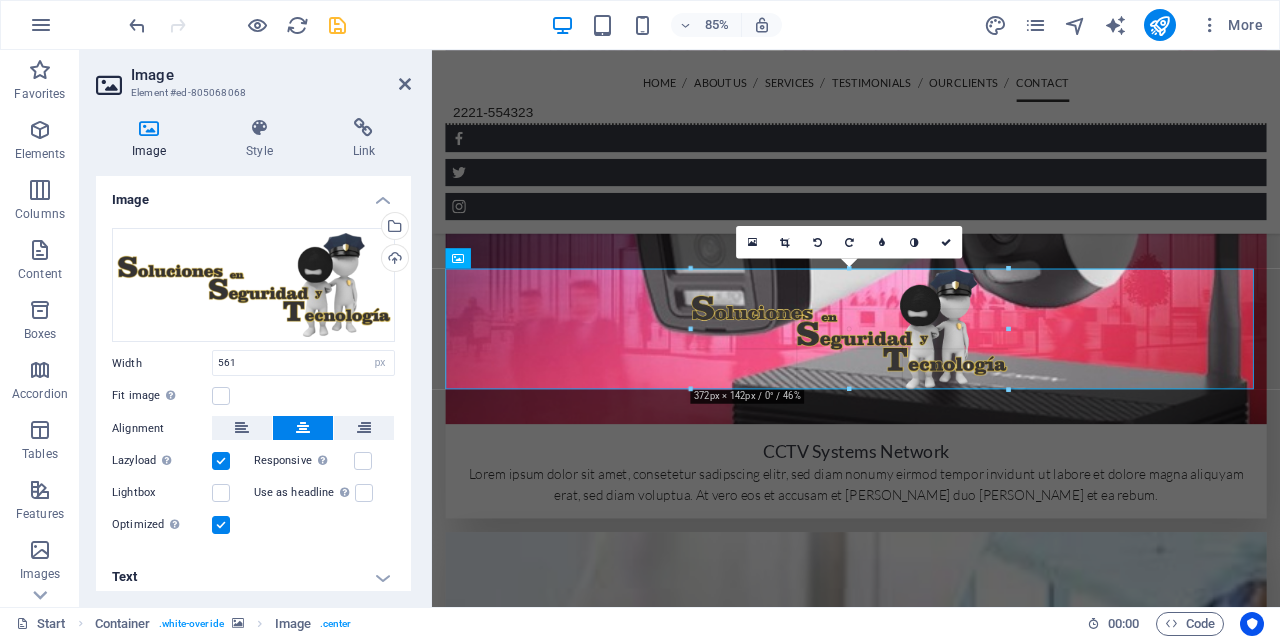 drag, startPoint x: 1091, startPoint y: 270, endPoint x: 856, endPoint y: 347, distance: 247.29335 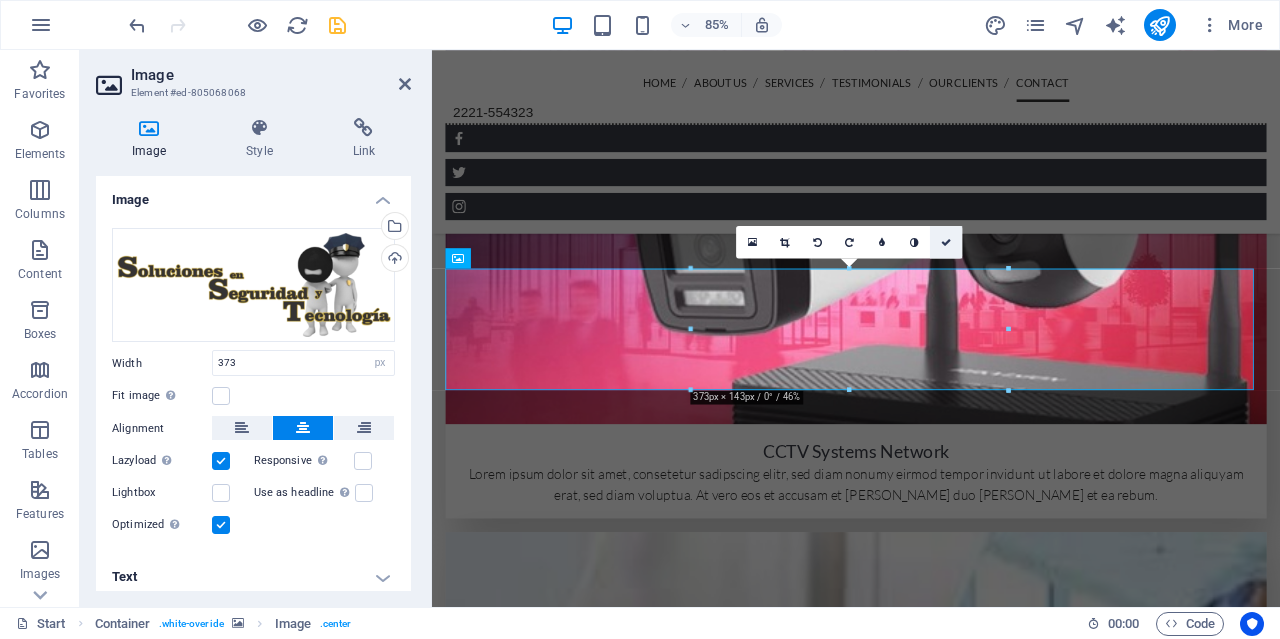 click at bounding box center (946, 242) 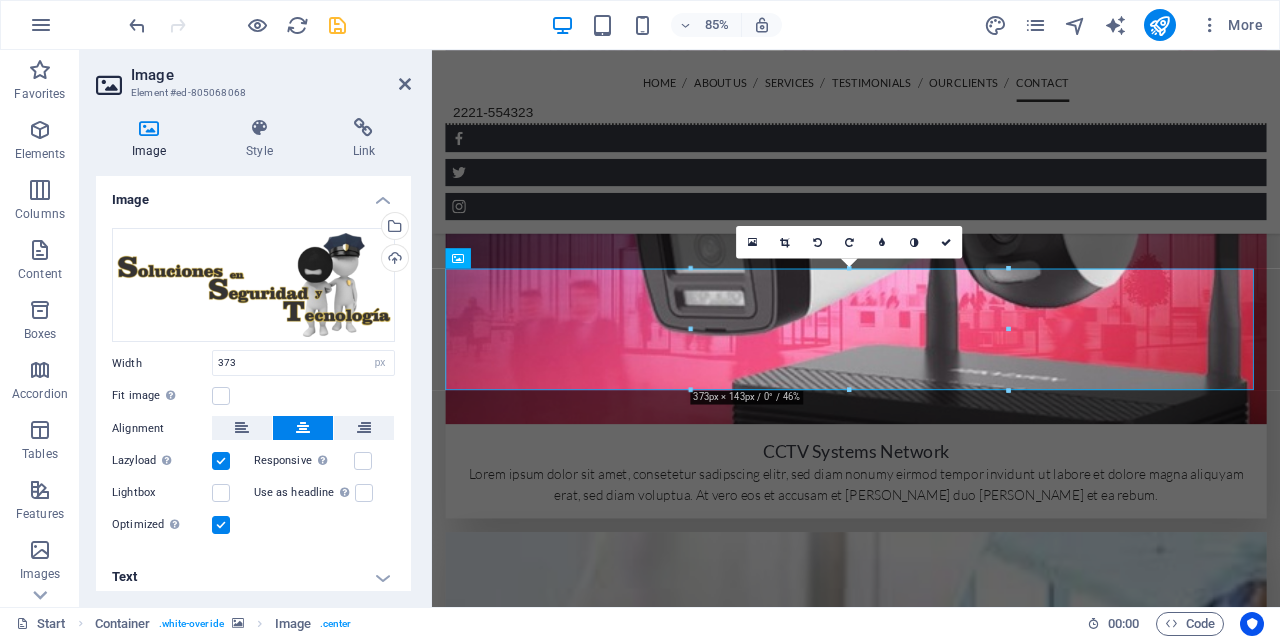 scroll, scrollTop: 4854, scrollLeft: 0, axis: vertical 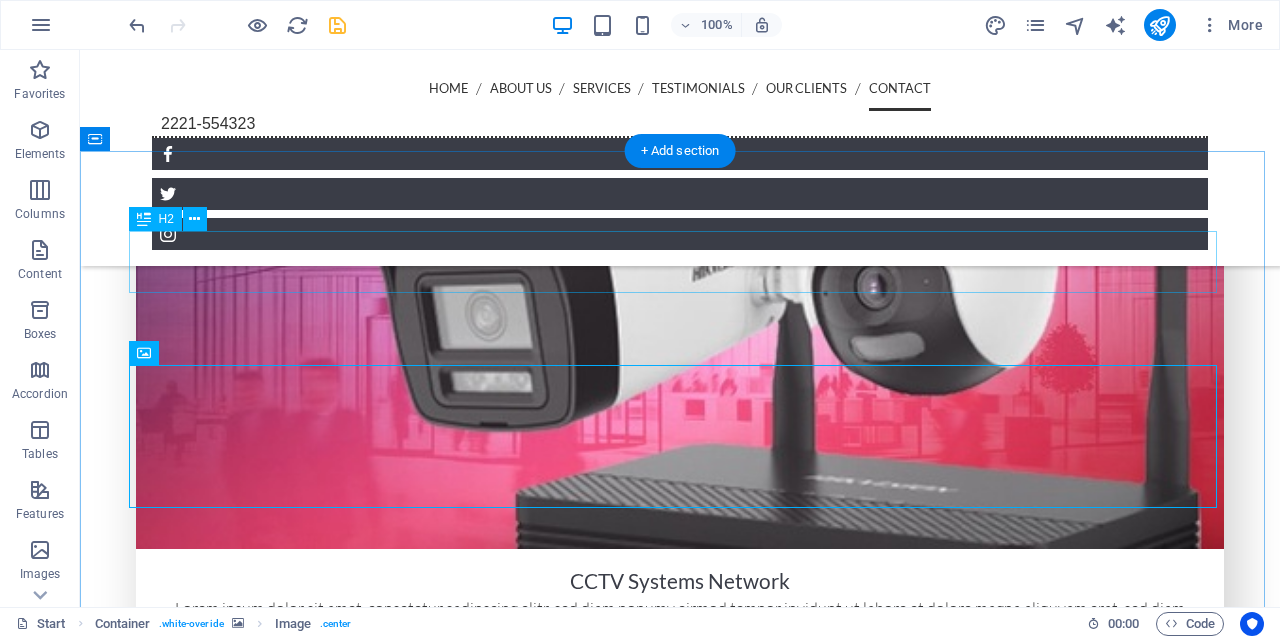 click on "Contact" at bounding box center [680, 11649] 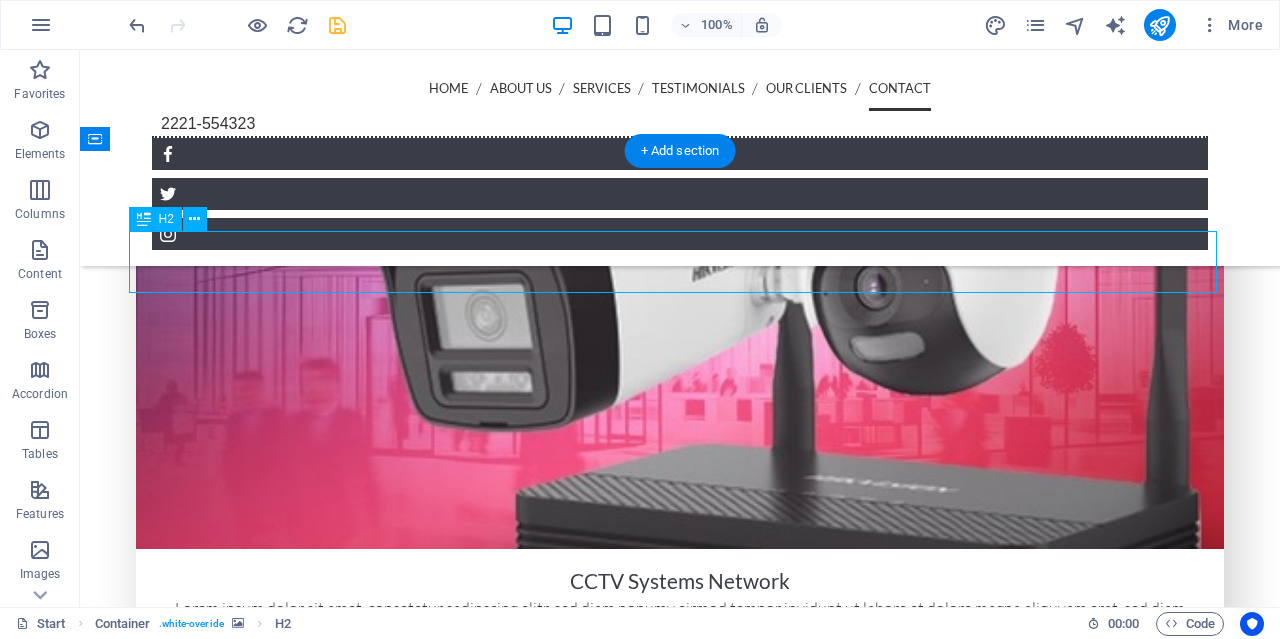 click on "Contact" at bounding box center [680, 11649] 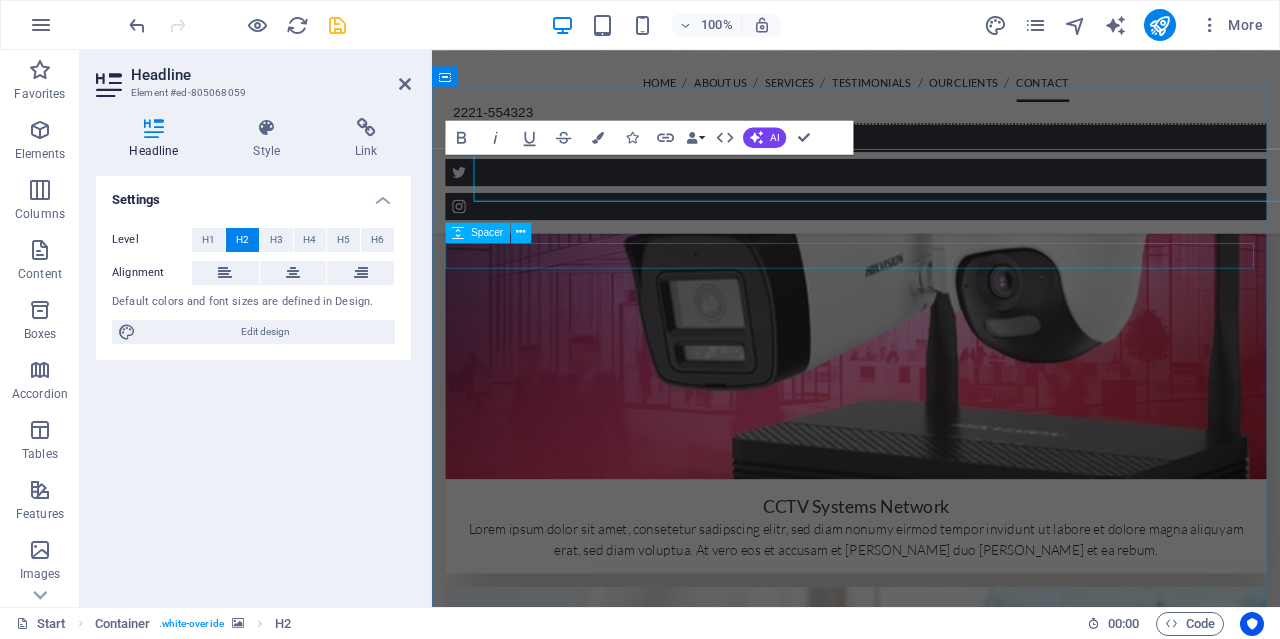 scroll, scrollTop: 4919, scrollLeft: 0, axis: vertical 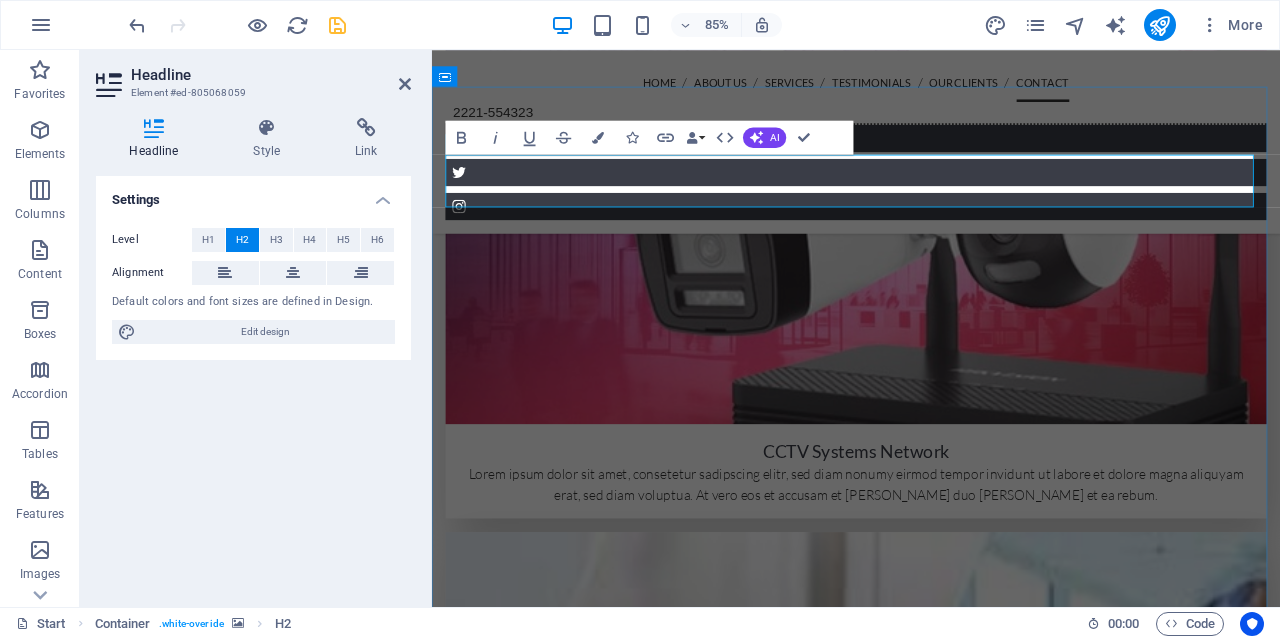 click on "Contact" at bounding box center [931, 10971] 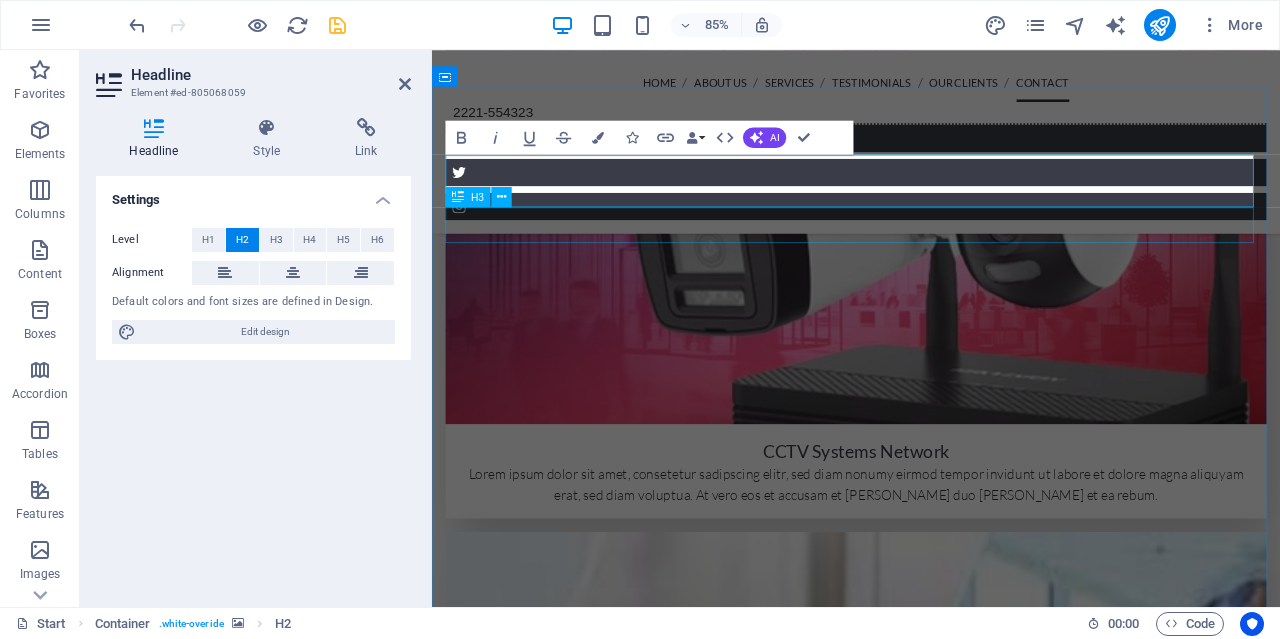 click on "We are happy to assist you" at bounding box center [931, 11420] 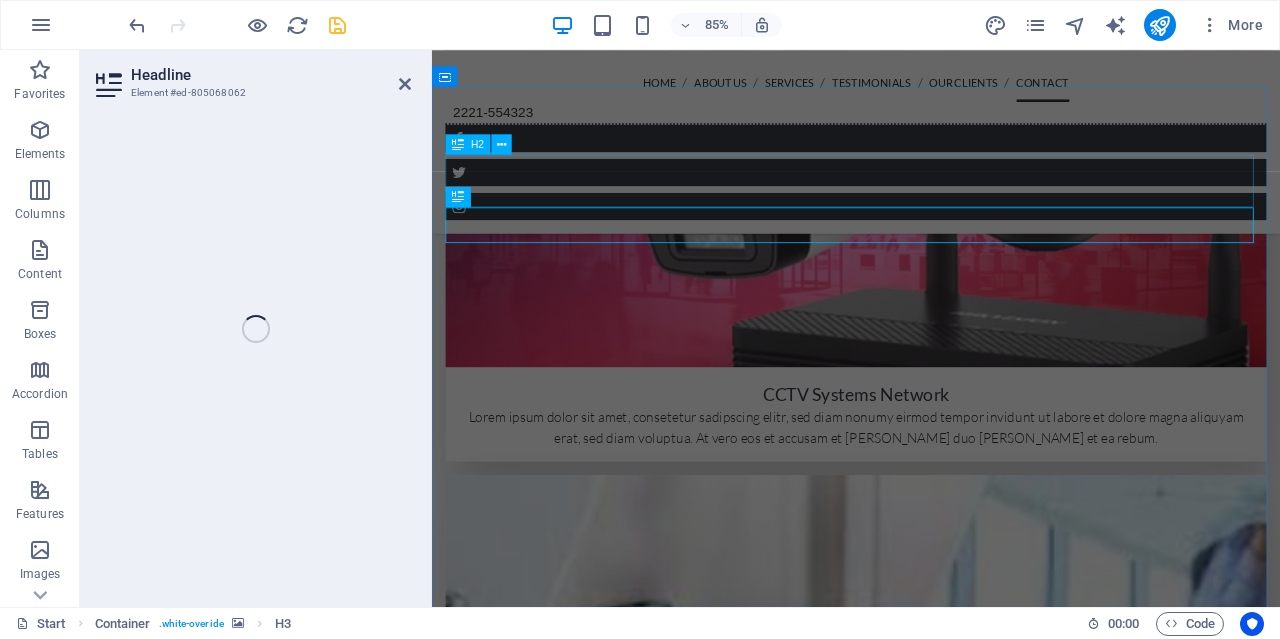 click at bounding box center (931, 10267) 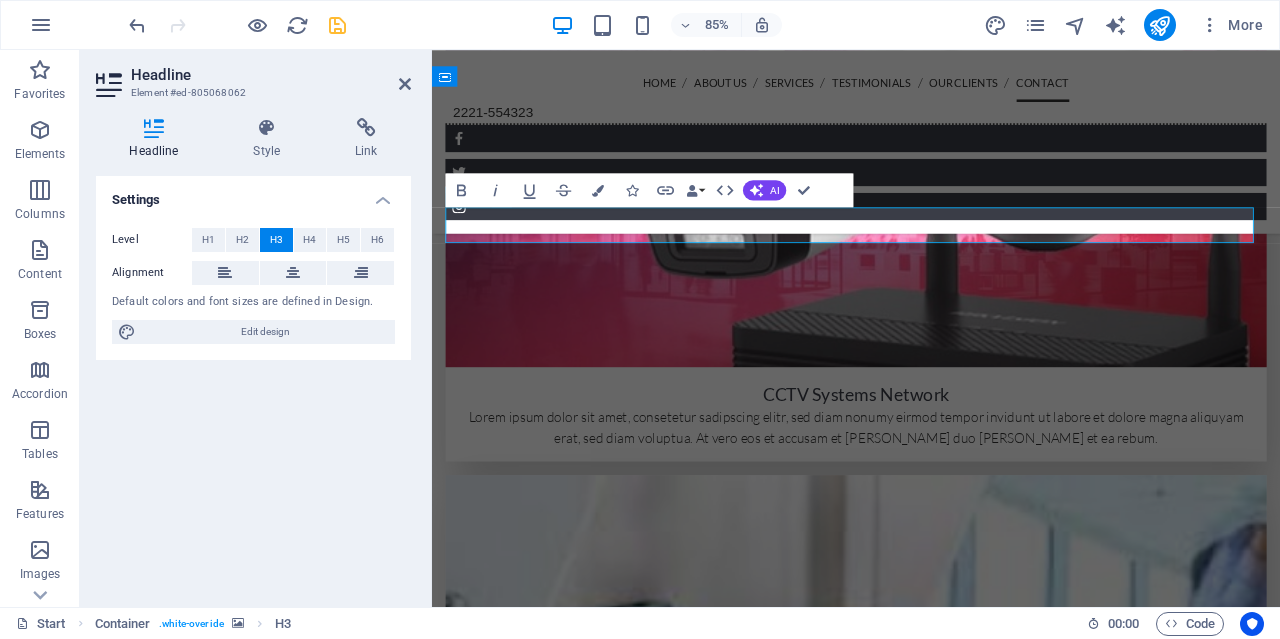 drag, startPoint x: 759, startPoint y: 262, endPoint x: 1108, endPoint y: 257, distance: 349.03583 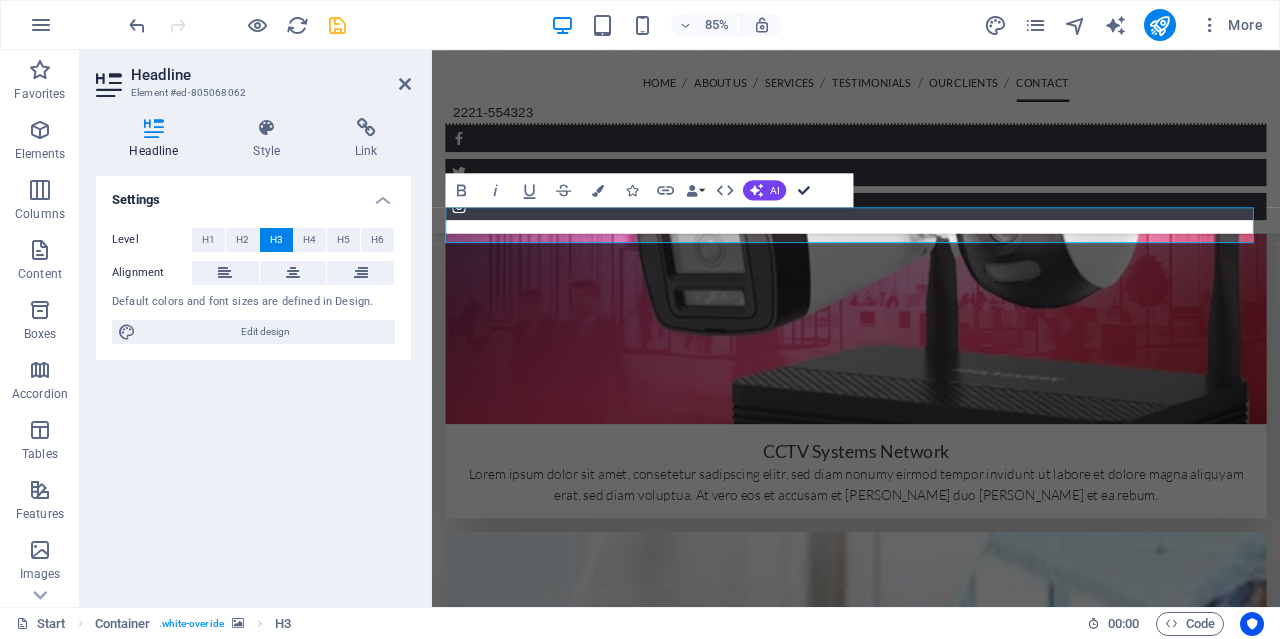 drag, startPoint x: 804, startPoint y: 188, endPoint x: 728, endPoint y: 136, distance: 92.086914 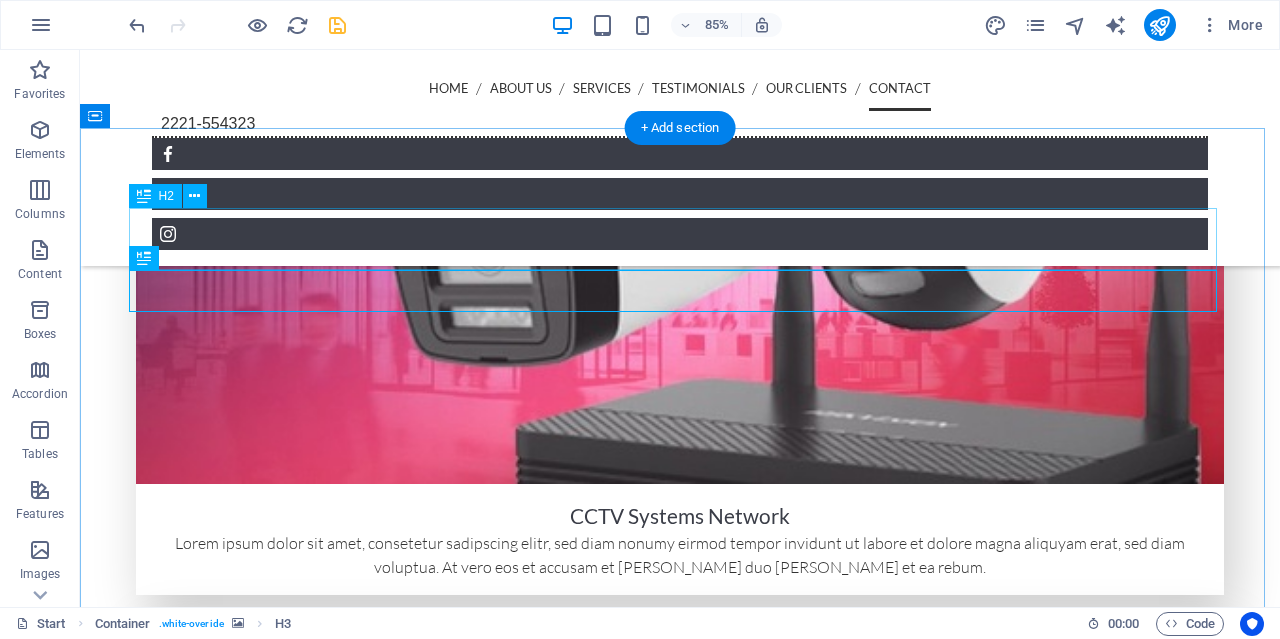 scroll, scrollTop: 4911, scrollLeft: 0, axis: vertical 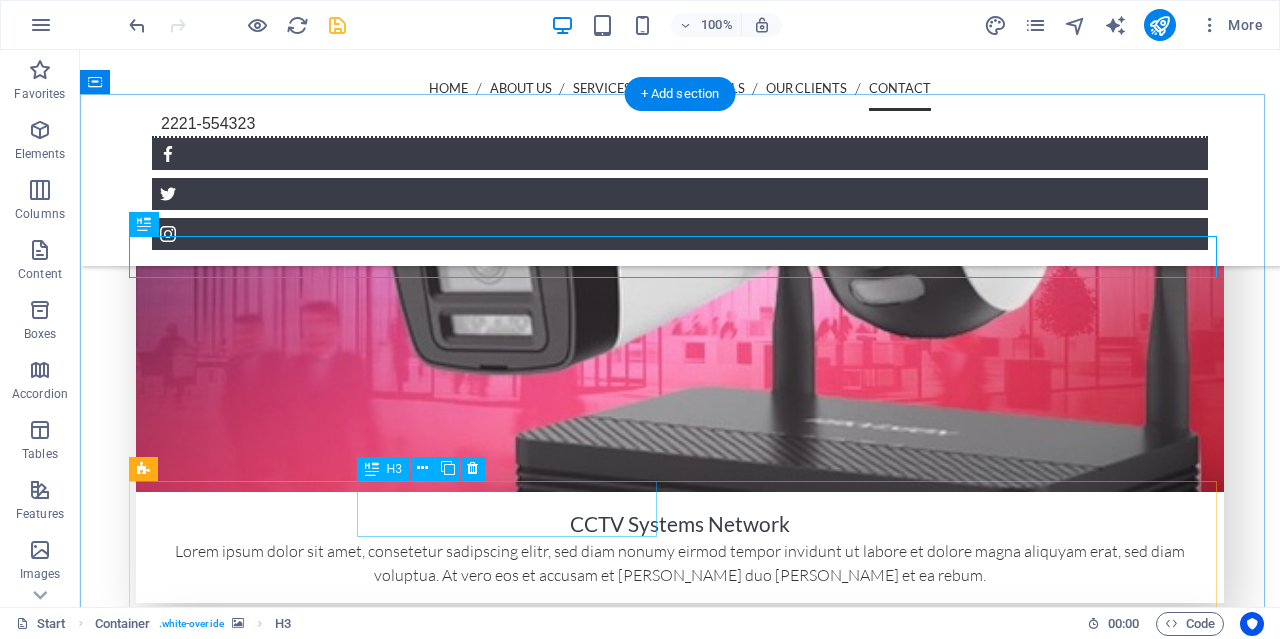 click on "Contact Information" at bounding box center [210, 12521] 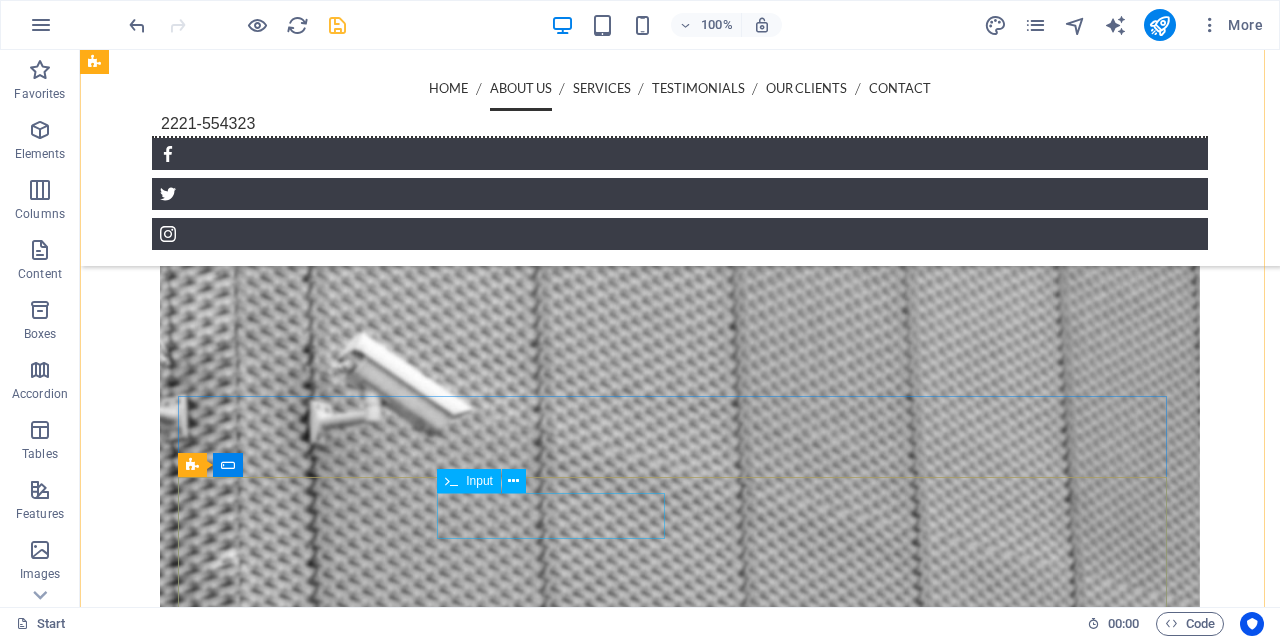 scroll, scrollTop: 1711, scrollLeft: 0, axis: vertical 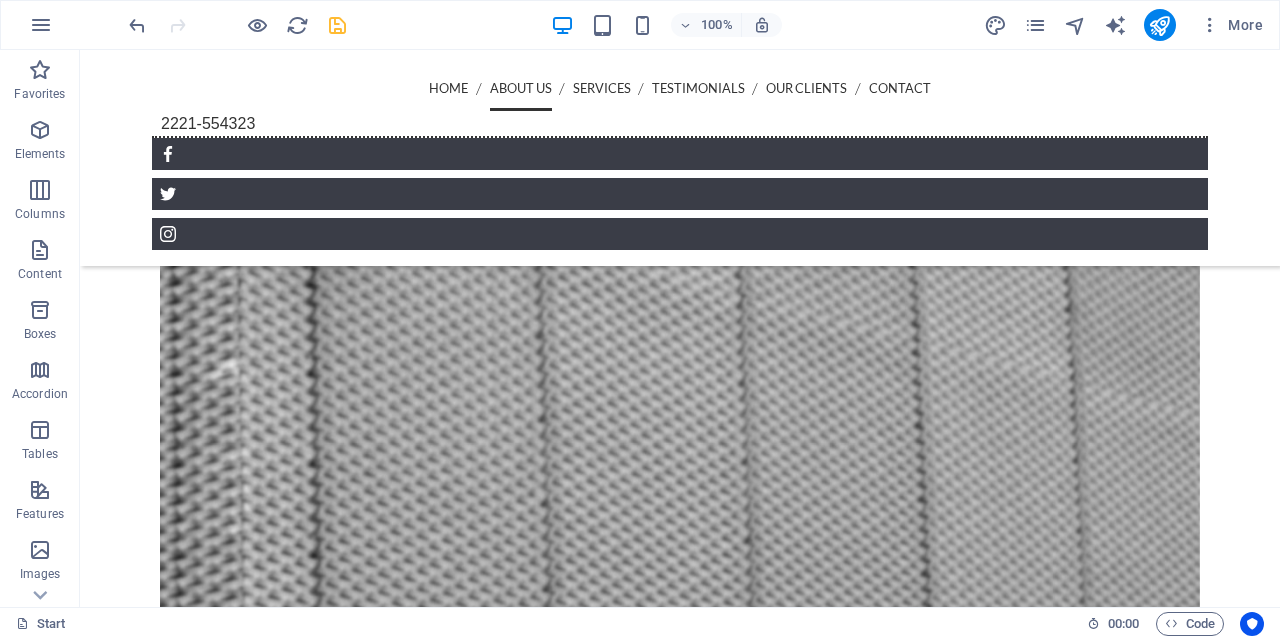 click at bounding box center (337, 25) 